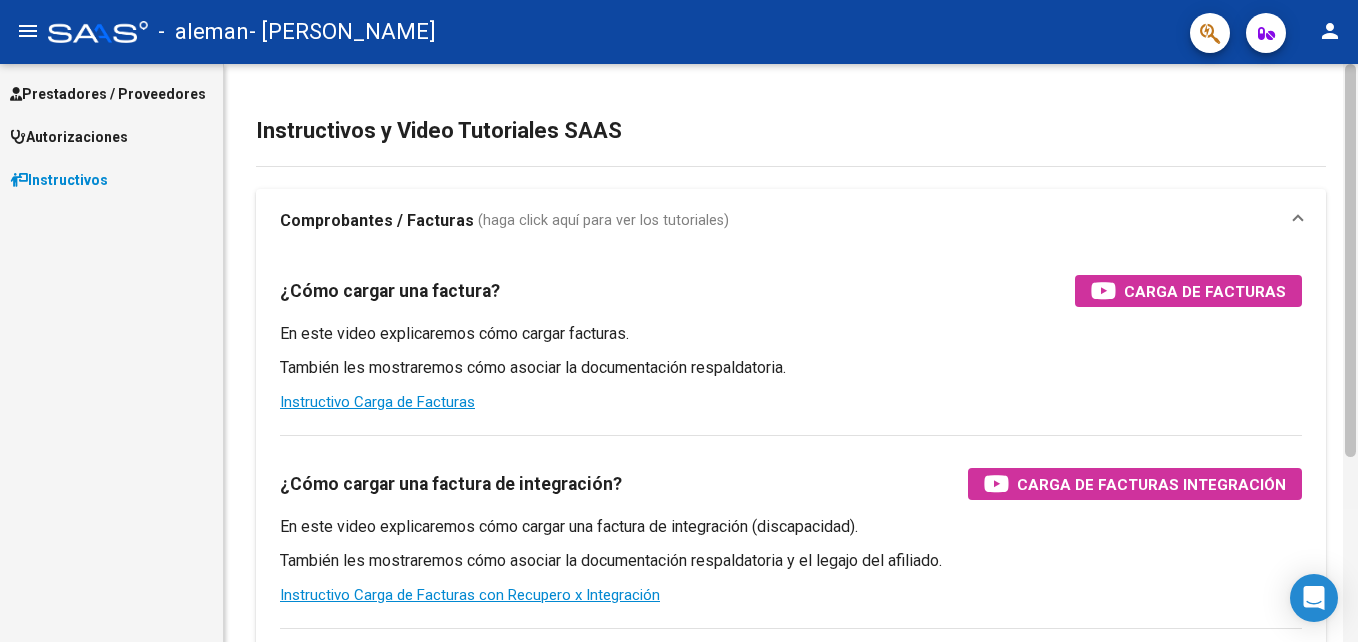 scroll, scrollTop: 0, scrollLeft: 0, axis: both 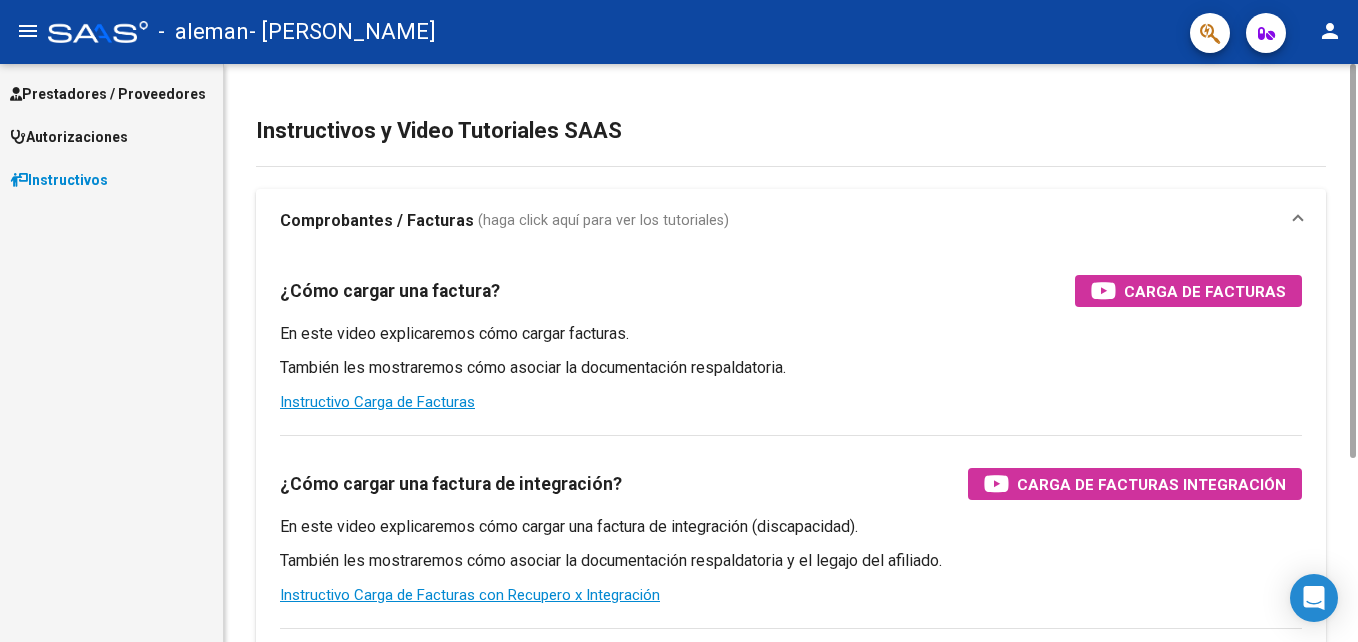 drag, startPoint x: 1353, startPoint y: 237, endPoint x: 1358, endPoint y: -24, distance: 261.04788 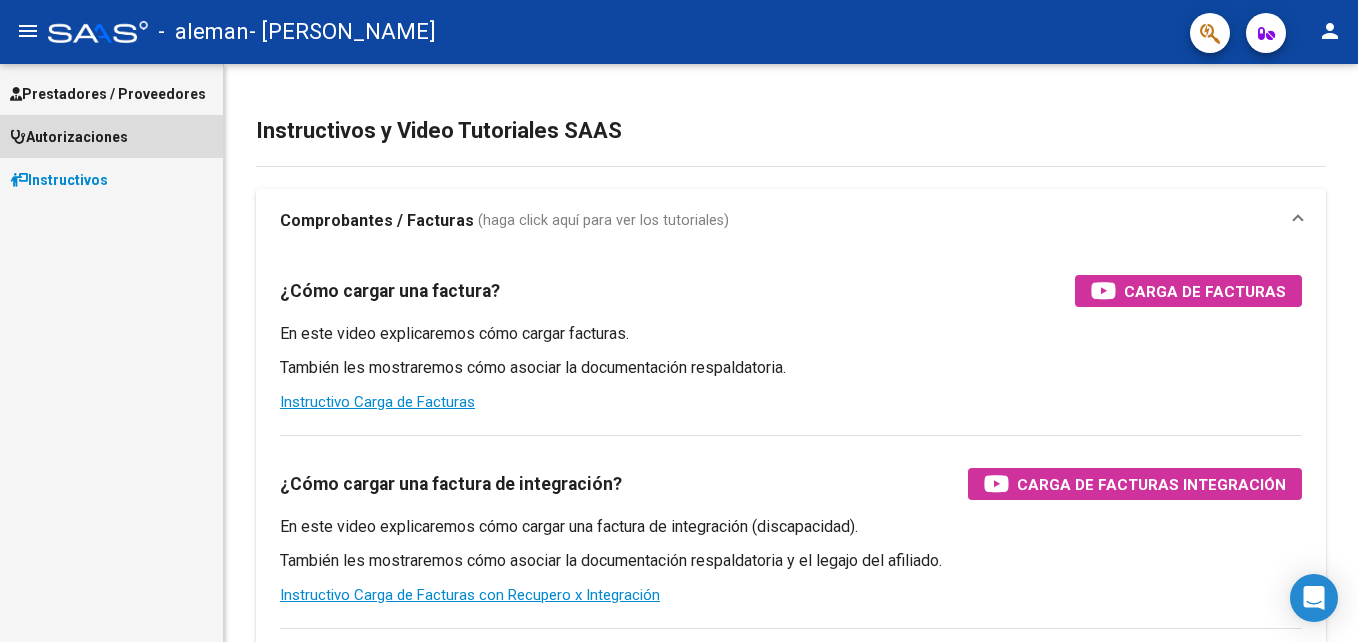 click on "Autorizaciones" at bounding box center (69, 137) 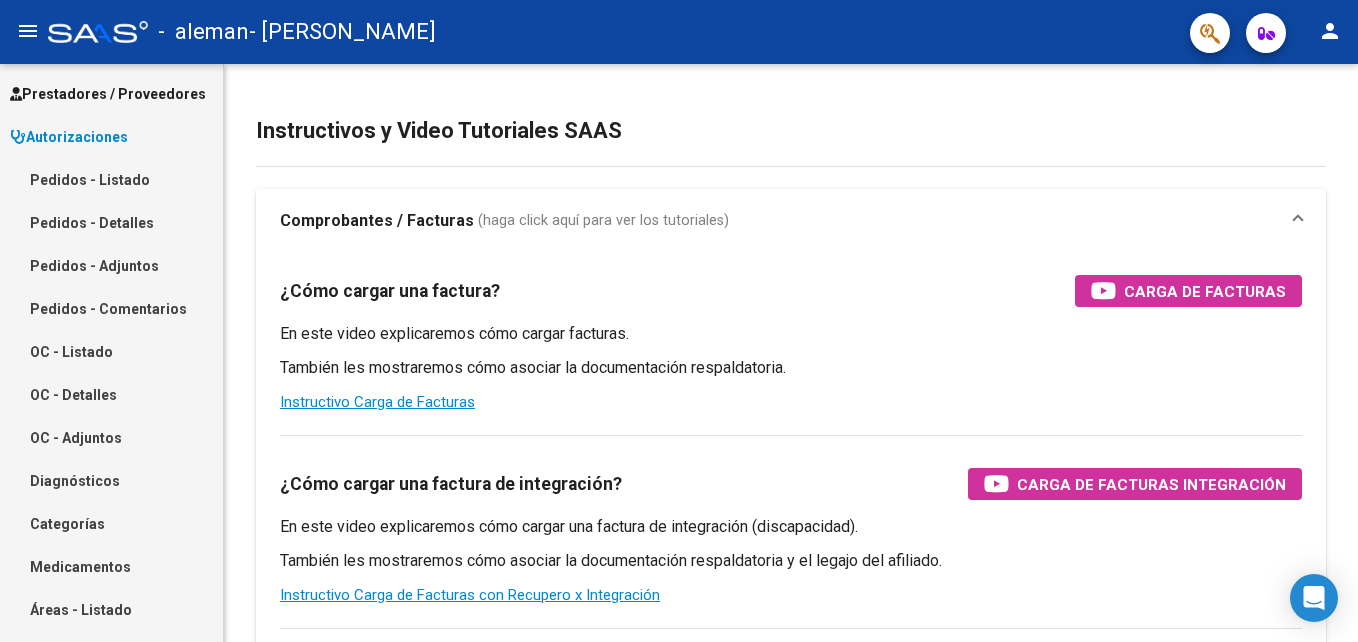 click on "Prestadores / Proveedores" at bounding box center [108, 94] 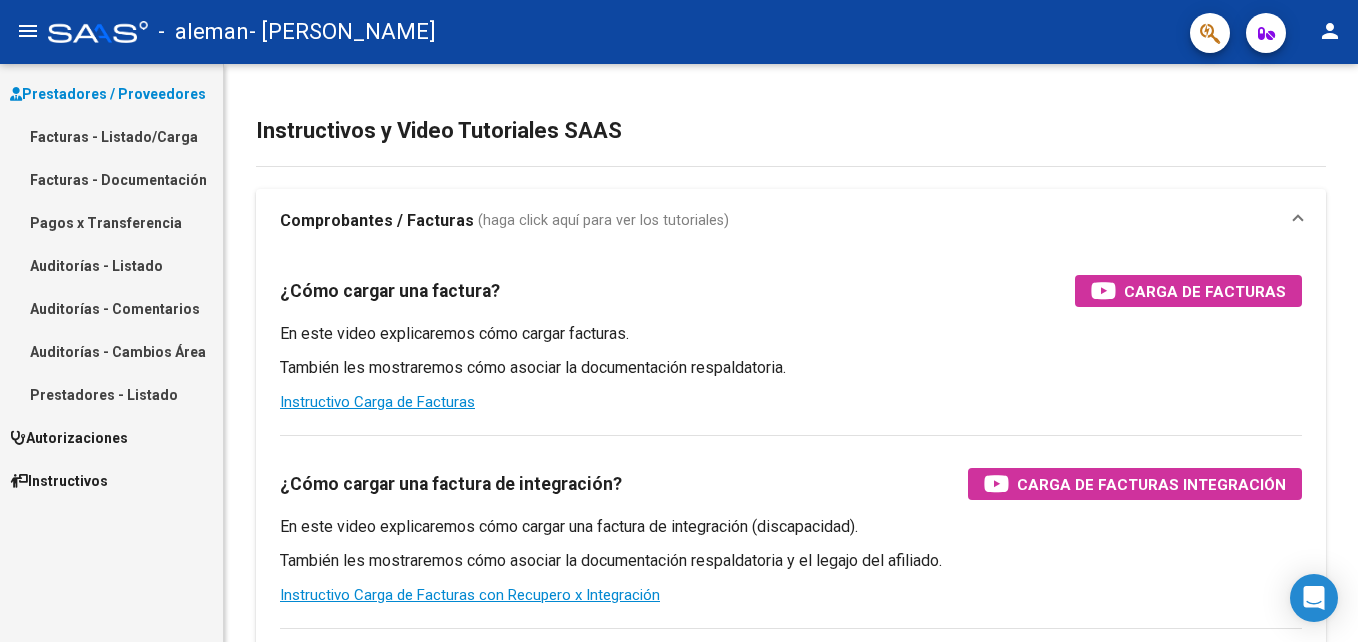 click on "Prestadores / Proveedores" at bounding box center [108, 94] 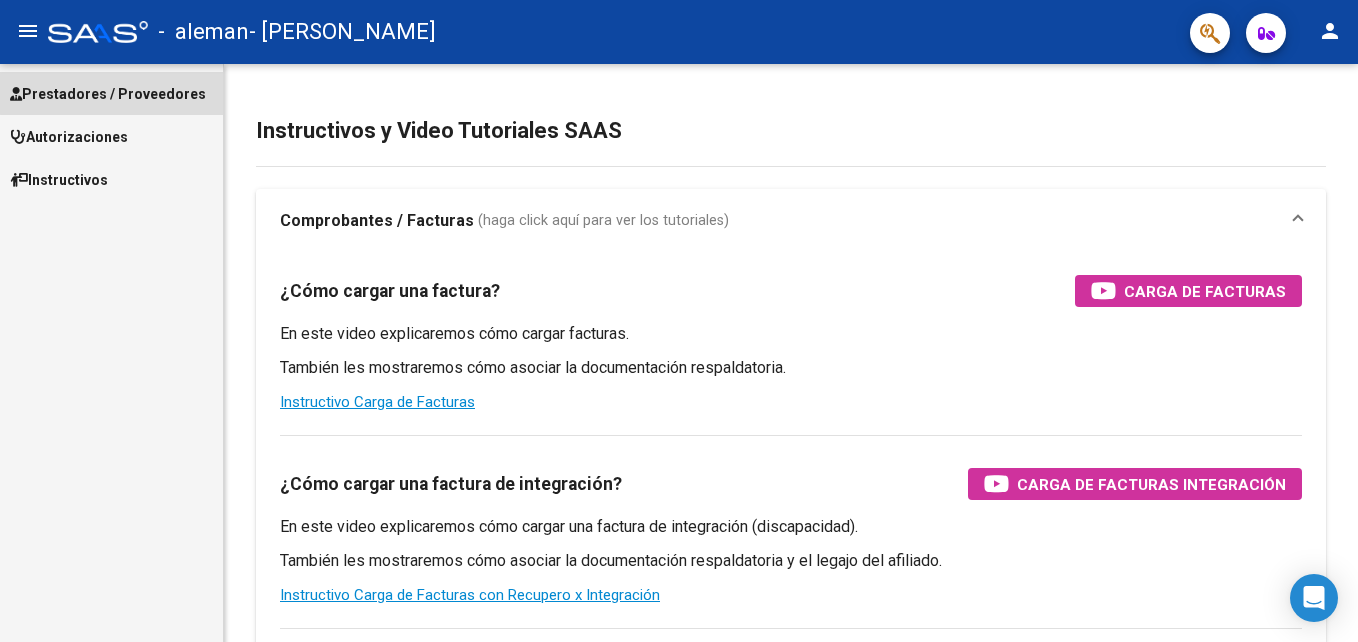 click on "Prestadores / Proveedores" at bounding box center (108, 94) 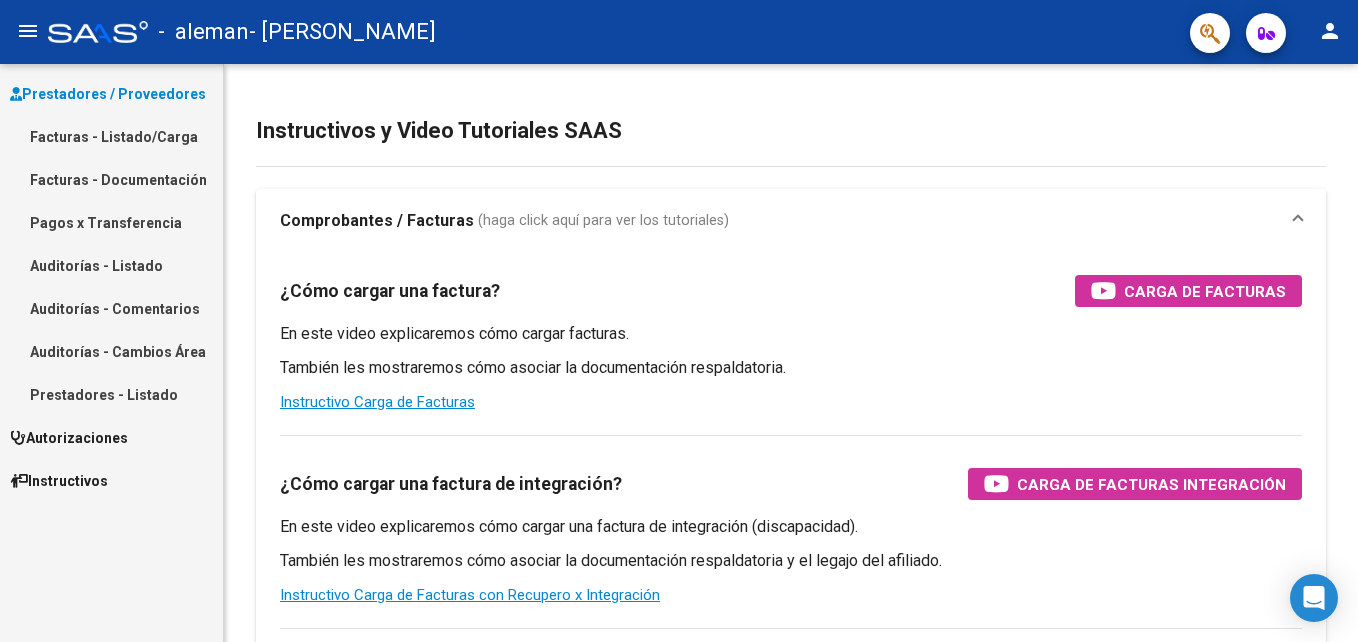 click on "Facturas - Listado/Carga" at bounding box center [111, 136] 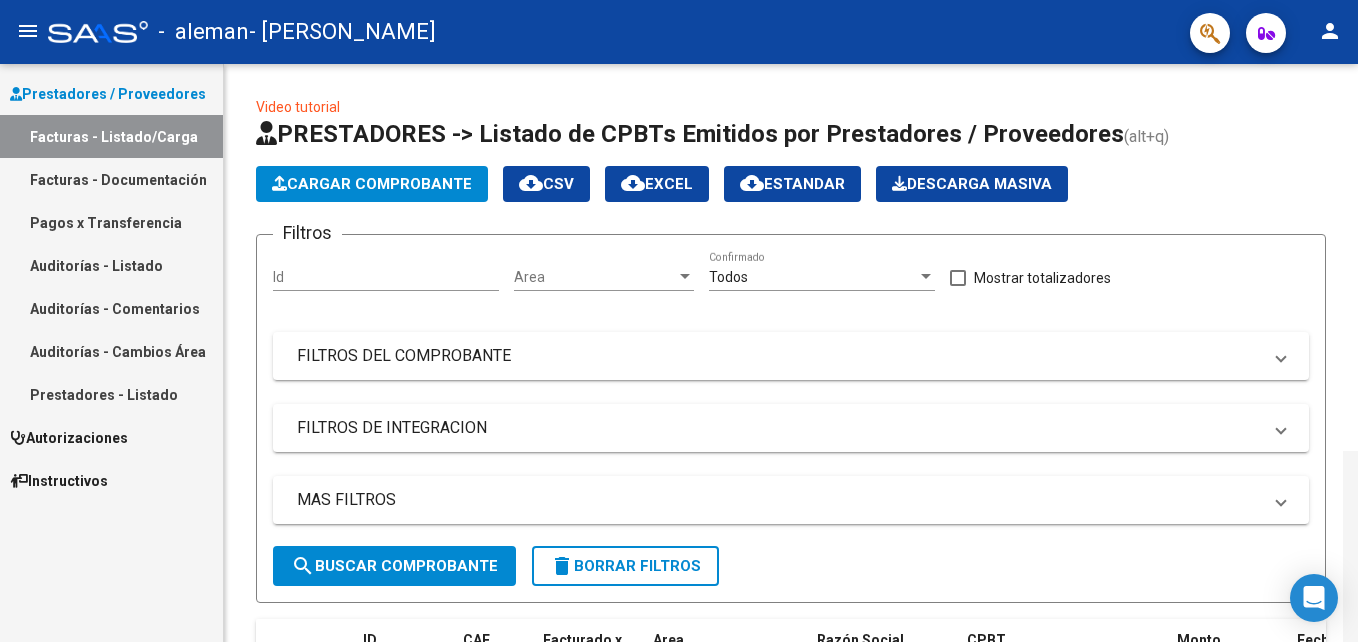 scroll, scrollTop: 387, scrollLeft: 0, axis: vertical 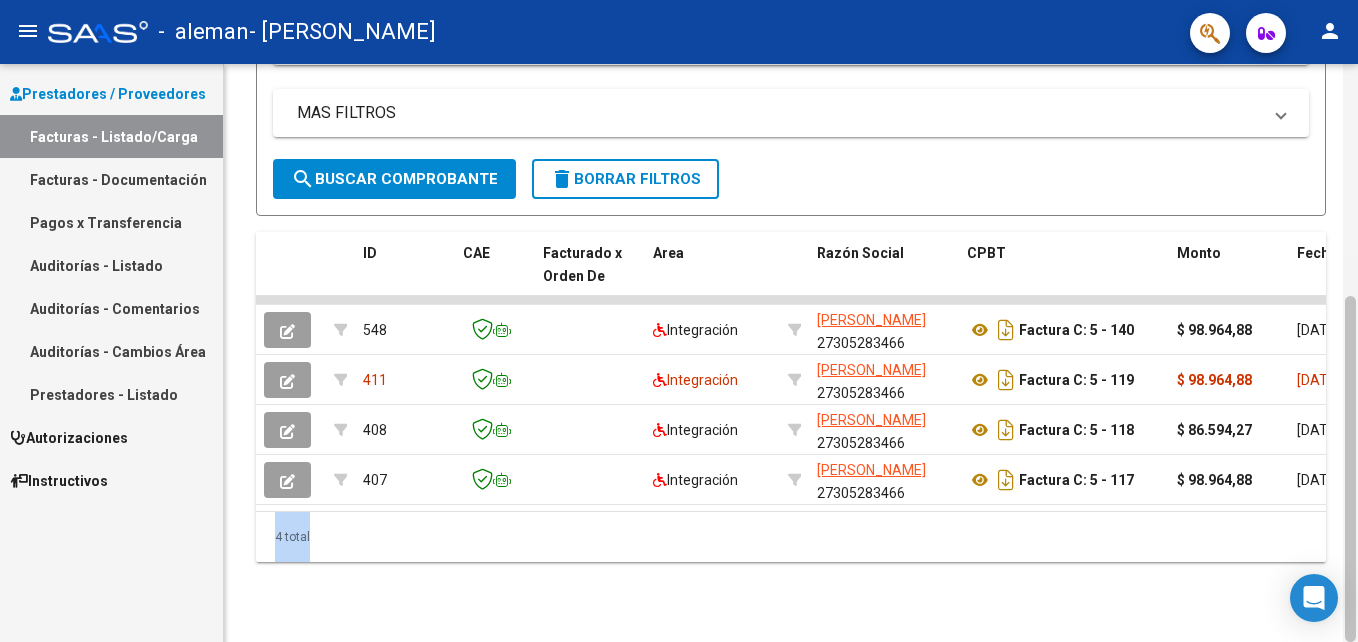 drag, startPoint x: 1344, startPoint y: 203, endPoint x: 1357, endPoint y: 403, distance: 200.42206 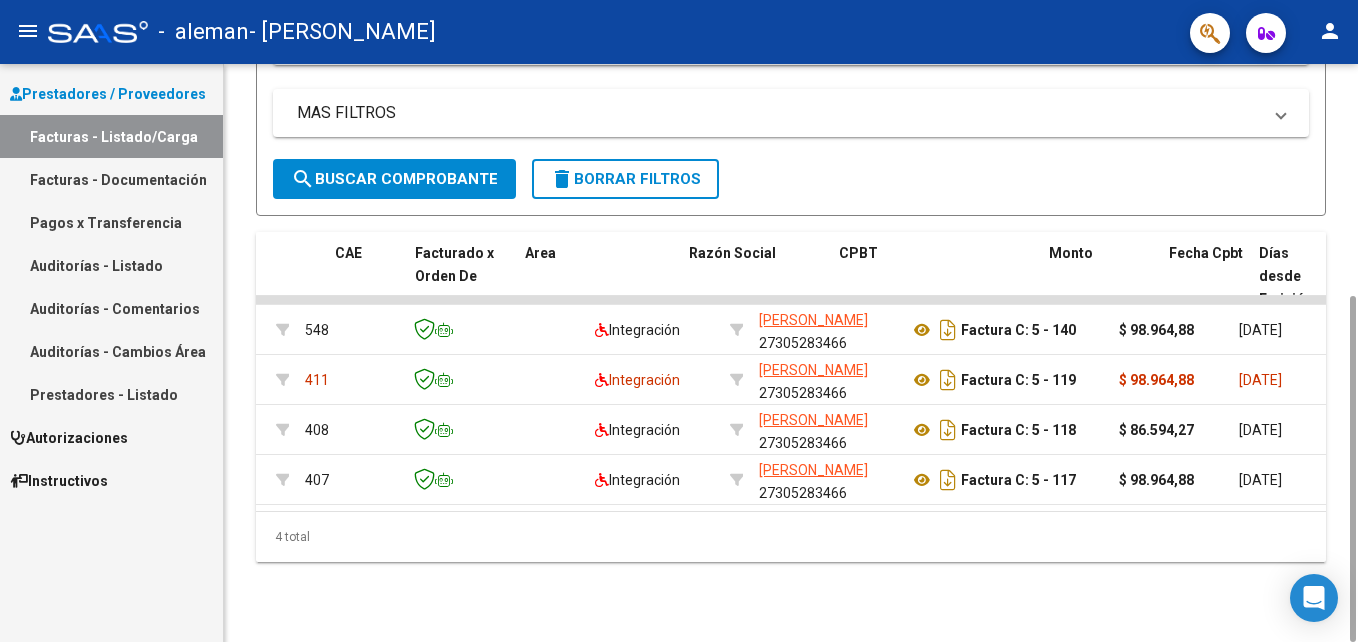 scroll, scrollTop: 0, scrollLeft: 0, axis: both 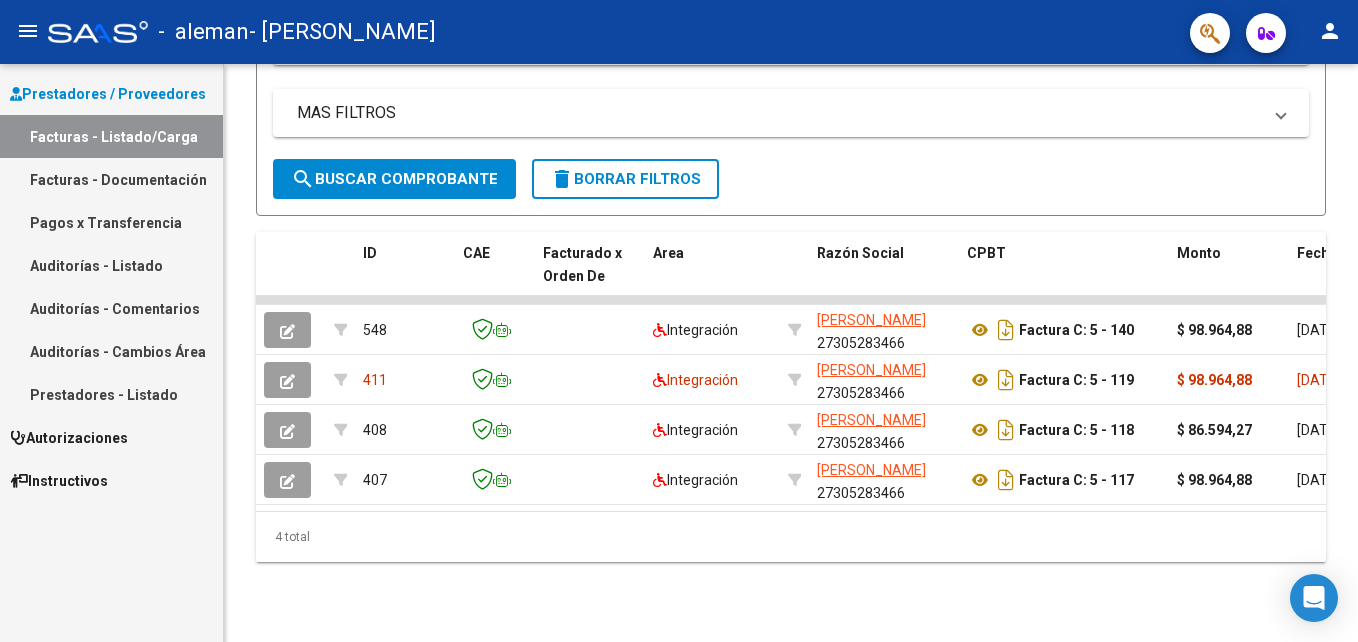 click on "Pagos x Transferencia" at bounding box center (111, 222) 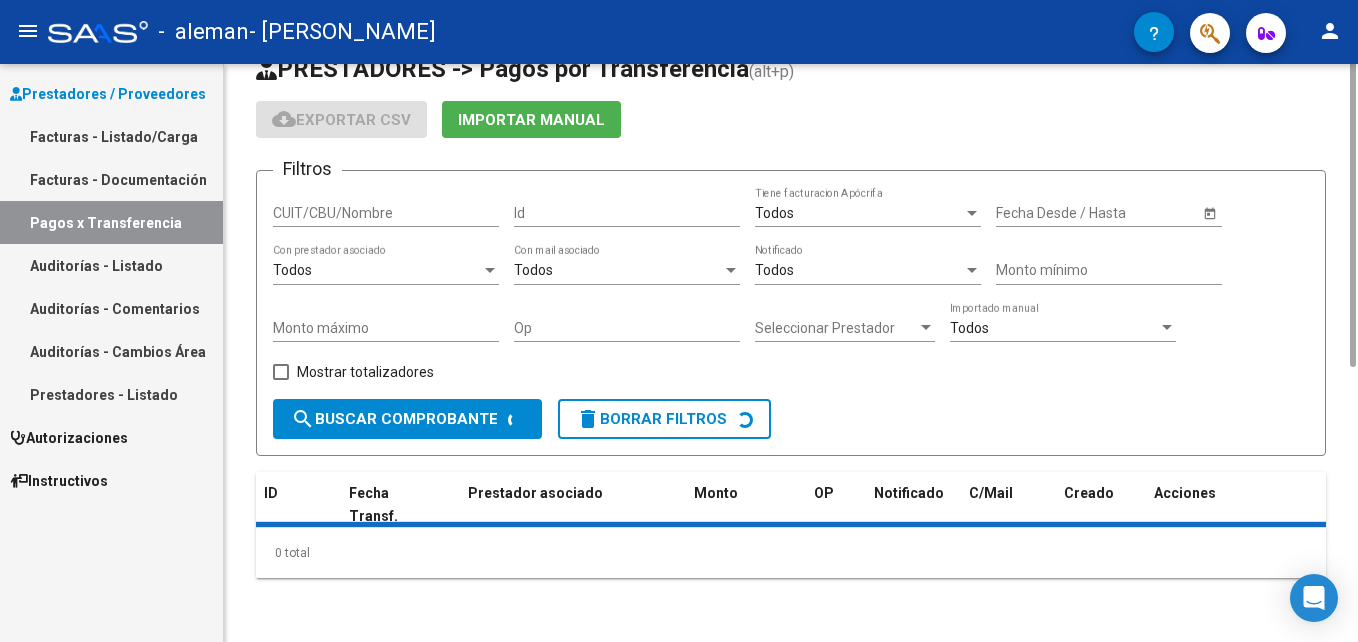scroll, scrollTop: 0, scrollLeft: 0, axis: both 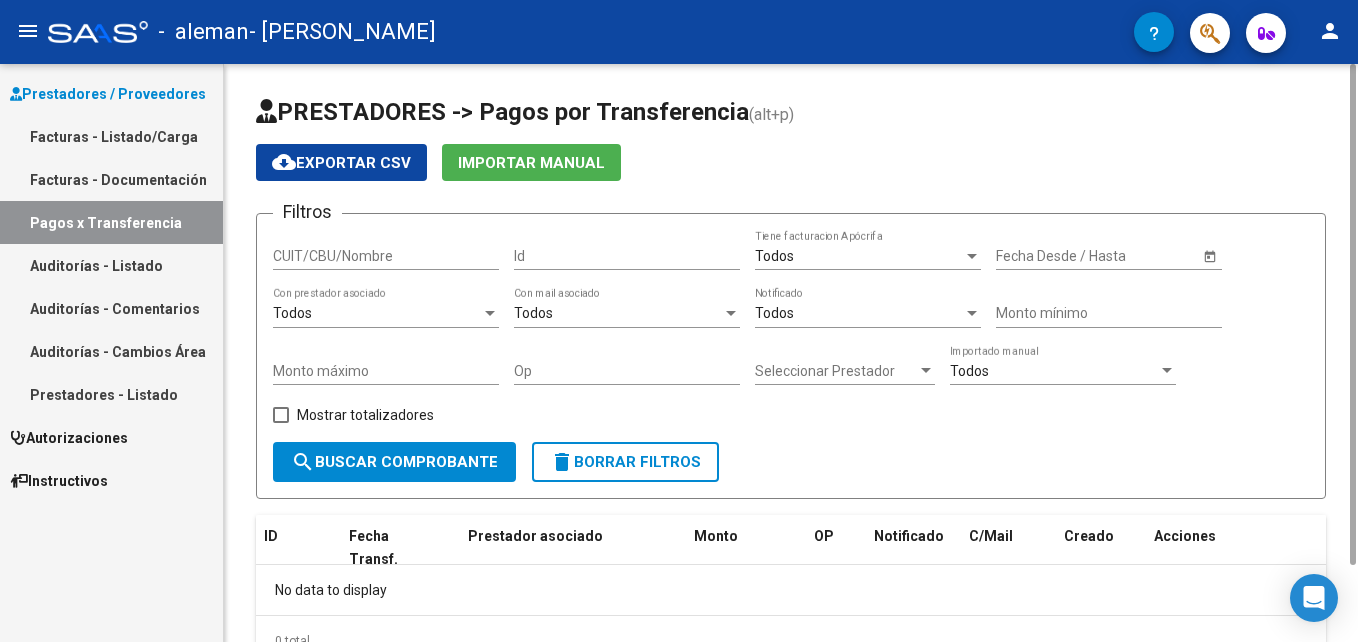 drag, startPoint x: 1353, startPoint y: 181, endPoint x: 1361, endPoint y: 147, distance: 34.928497 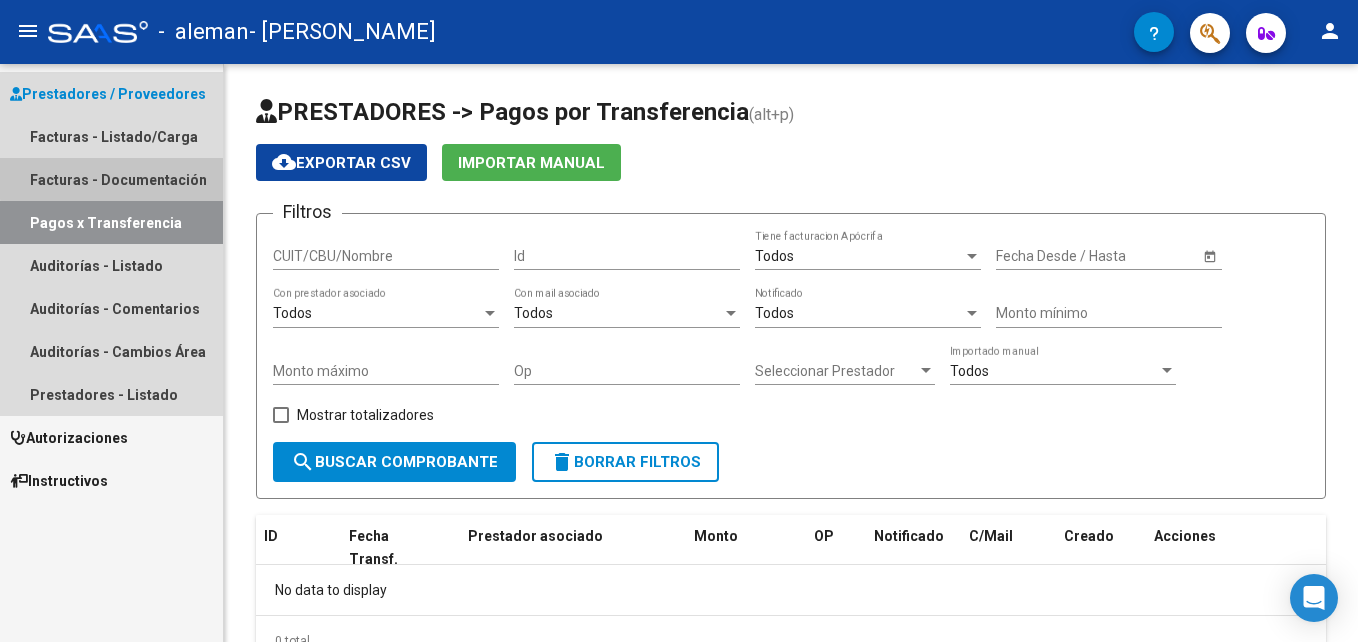 click on "Facturas - Documentación" at bounding box center (111, 179) 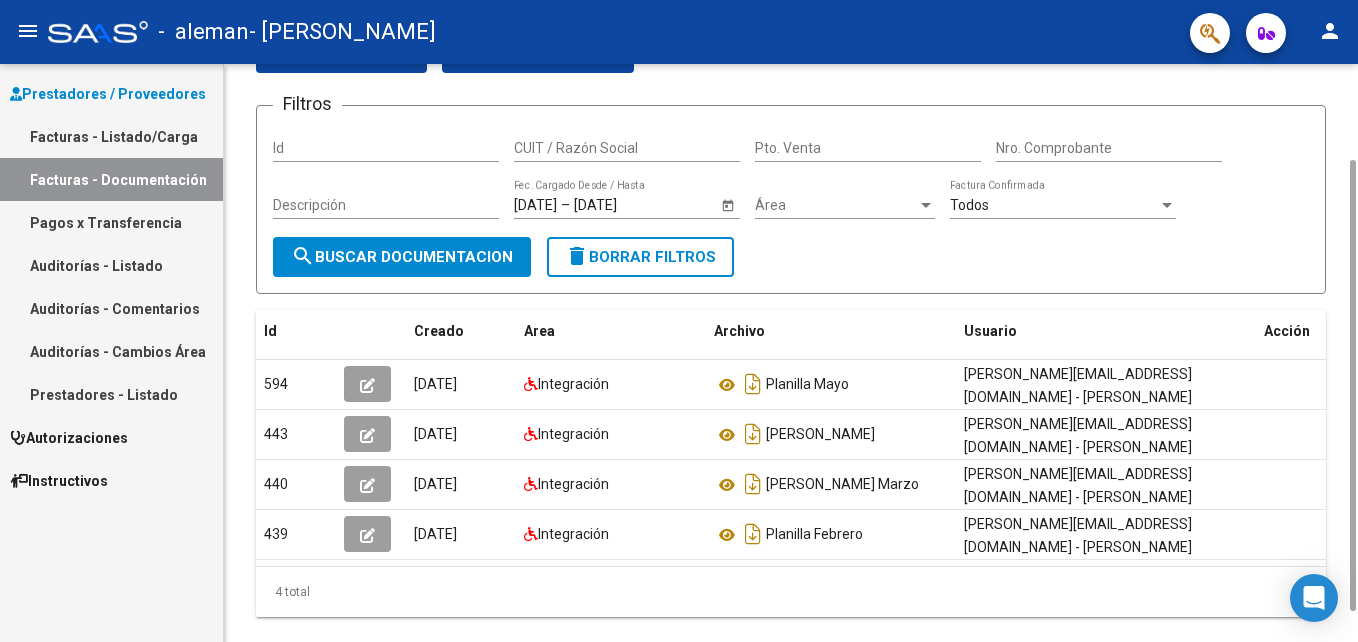 scroll, scrollTop: 128, scrollLeft: 0, axis: vertical 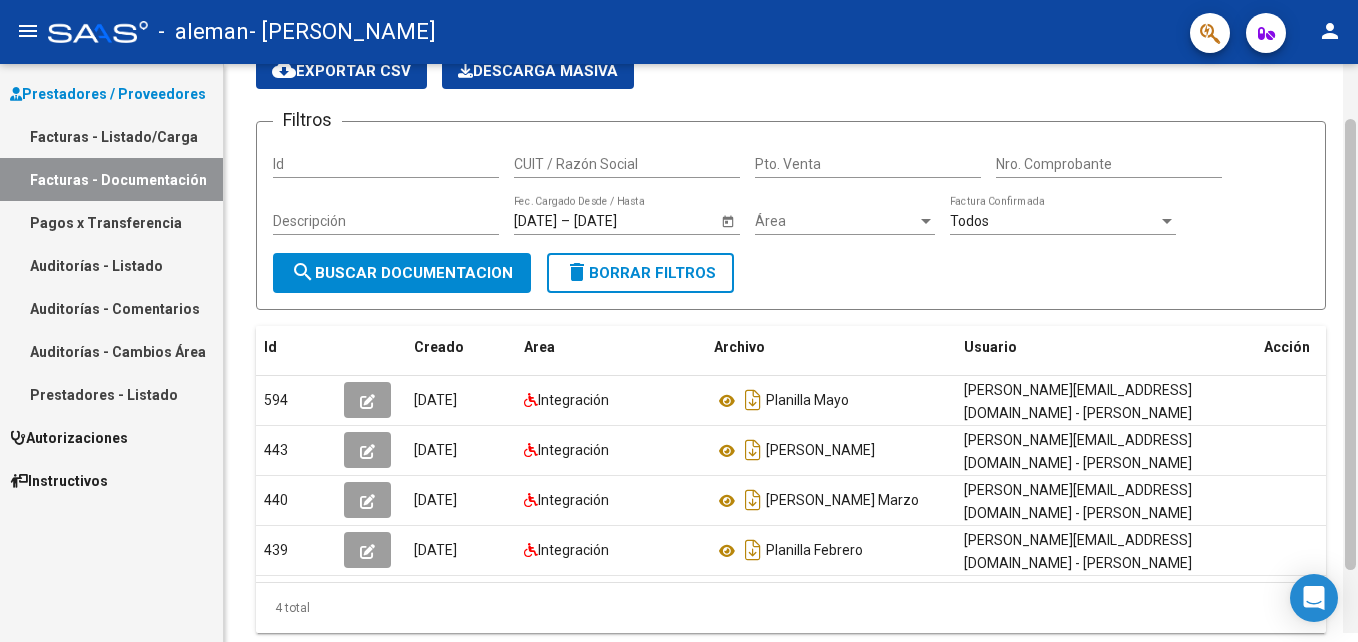 drag, startPoint x: 1353, startPoint y: 298, endPoint x: 1357, endPoint y: 366, distance: 68.117546 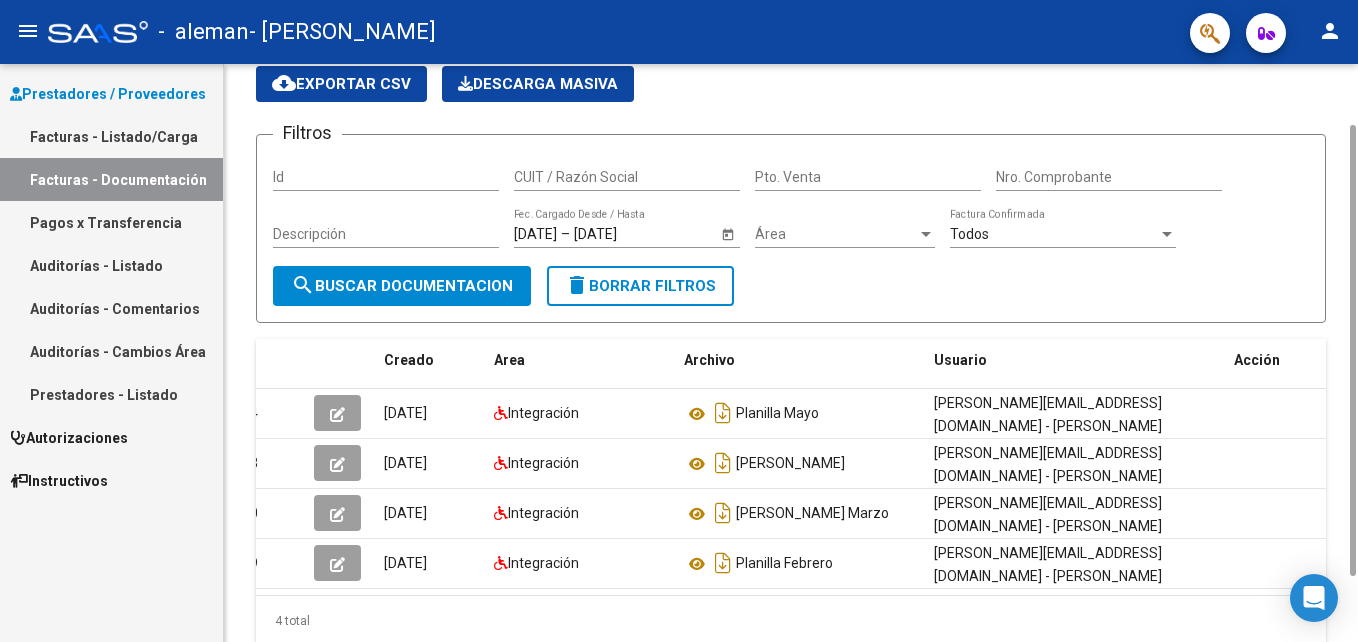 scroll, scrollTop: 0, scrollLeft: 0, axis: both 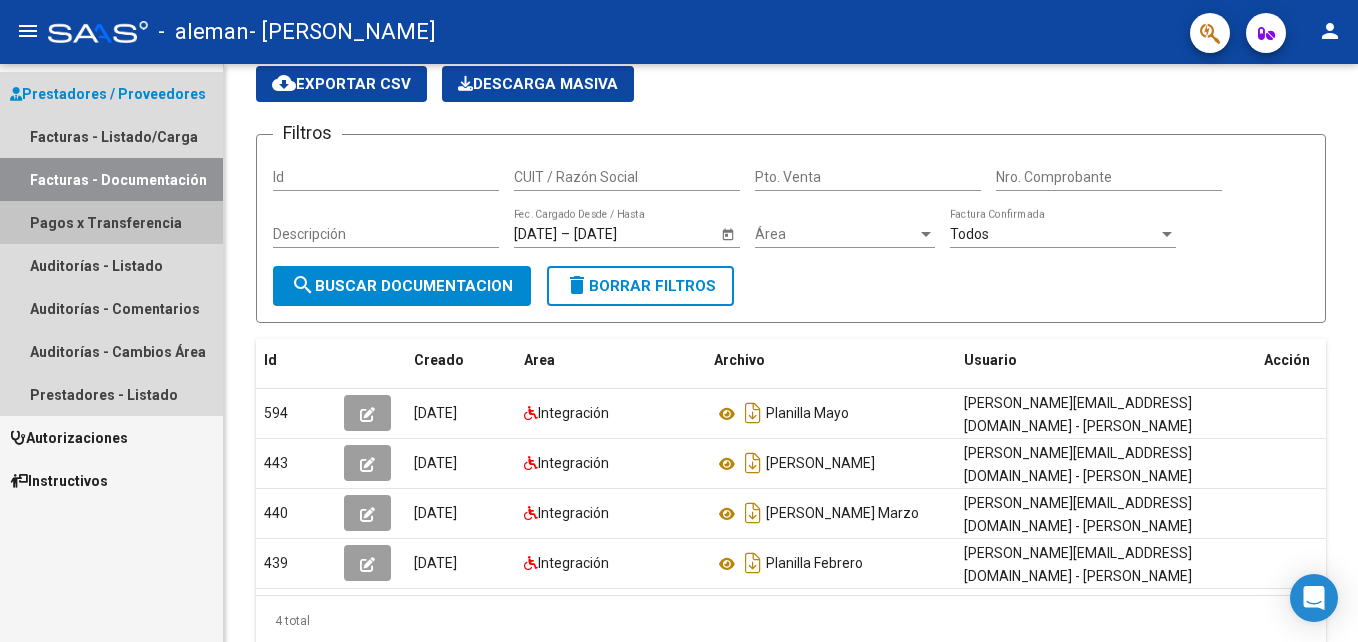 click on "Pagos x Transferencia" at bounding box center (111, 222) 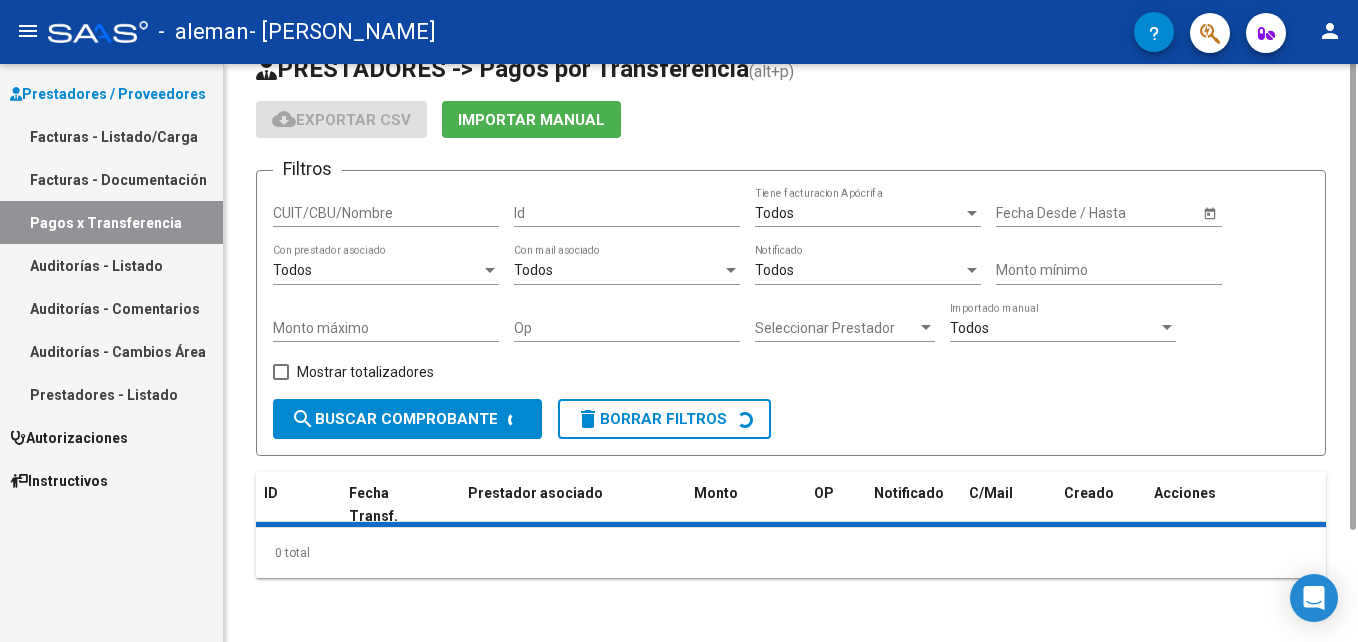 scroll, scrollTop: 0, scrollLeft: 0, axis: both 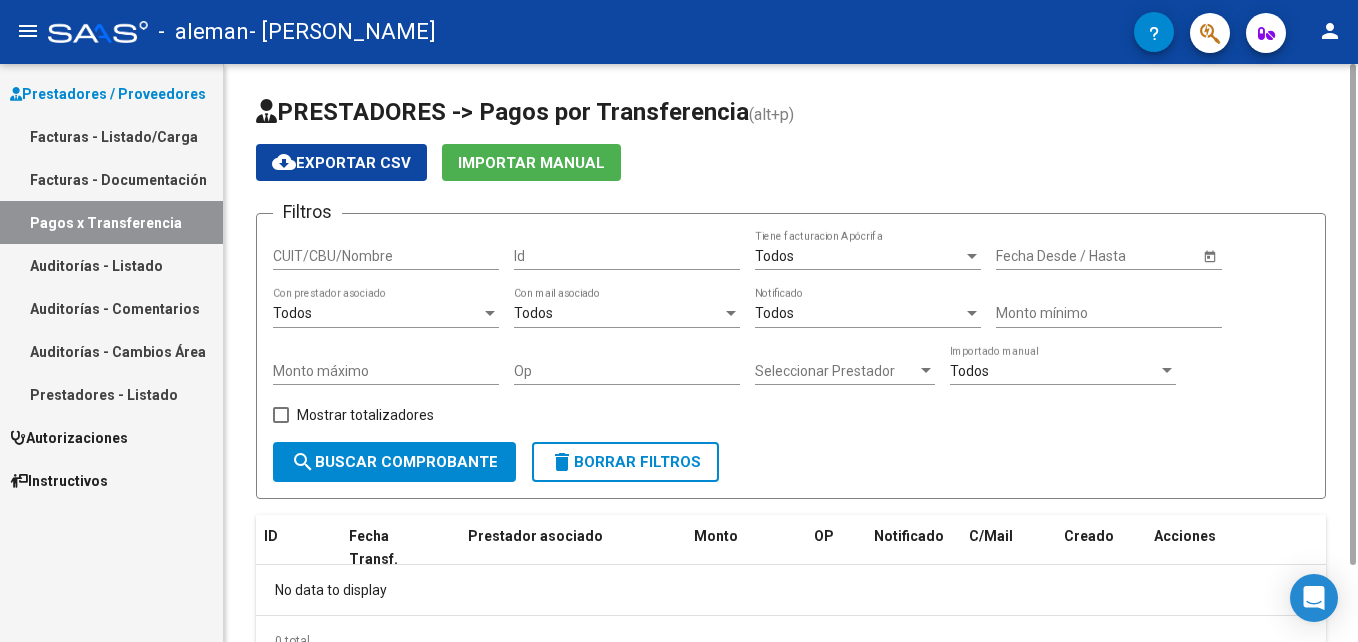 drag, startPoint x: 1353, startPoint y: 262, endPoint x: 1361, endPoint y: 251, distance: 13.601471 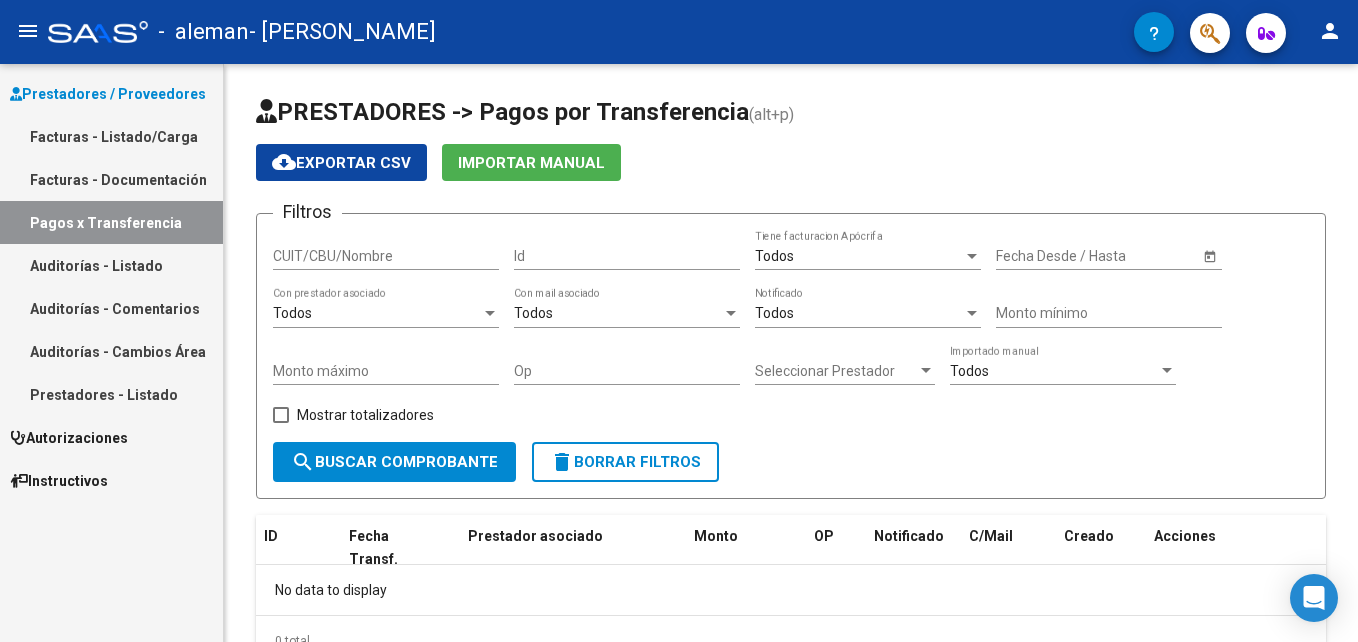 click on "Facturas - Listado/Carga" at bounding box center (111, 136) 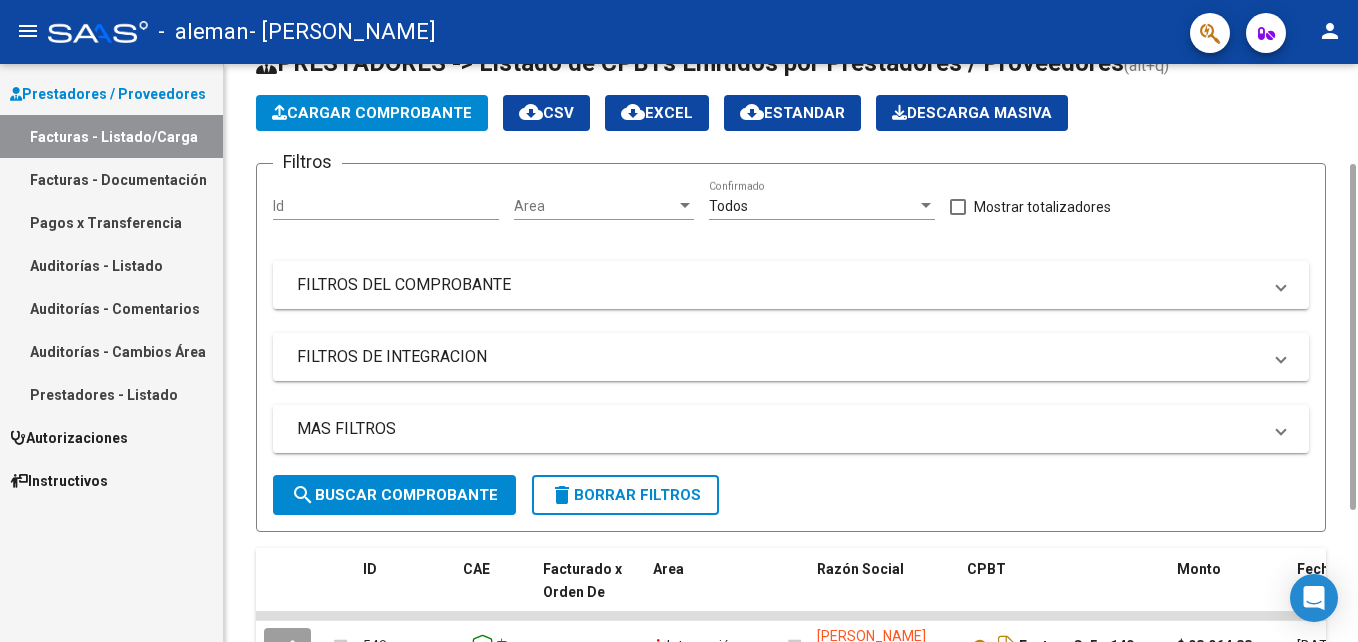 scroll, scrollTop: 65, scrollLeft: 0, axis: vertical 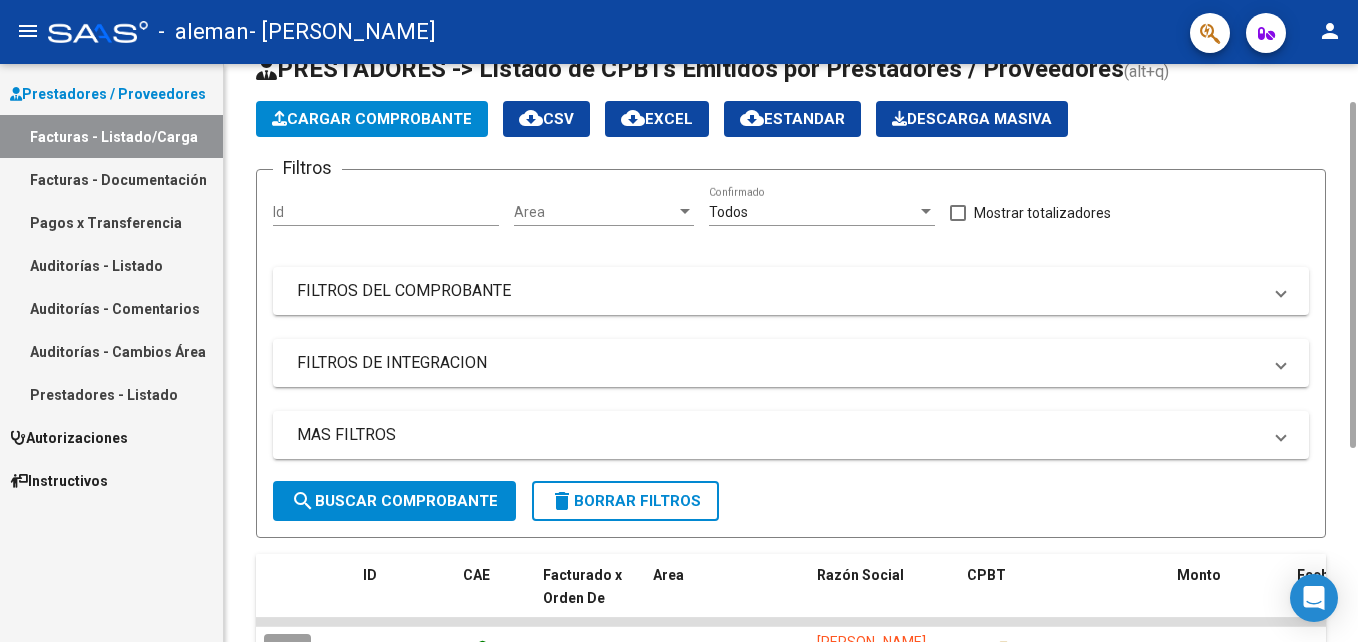 drag, startPoint x: 1351, startPoint y: 200, endPoint x: 1361, endPoint y: 257, distance: 57.870544 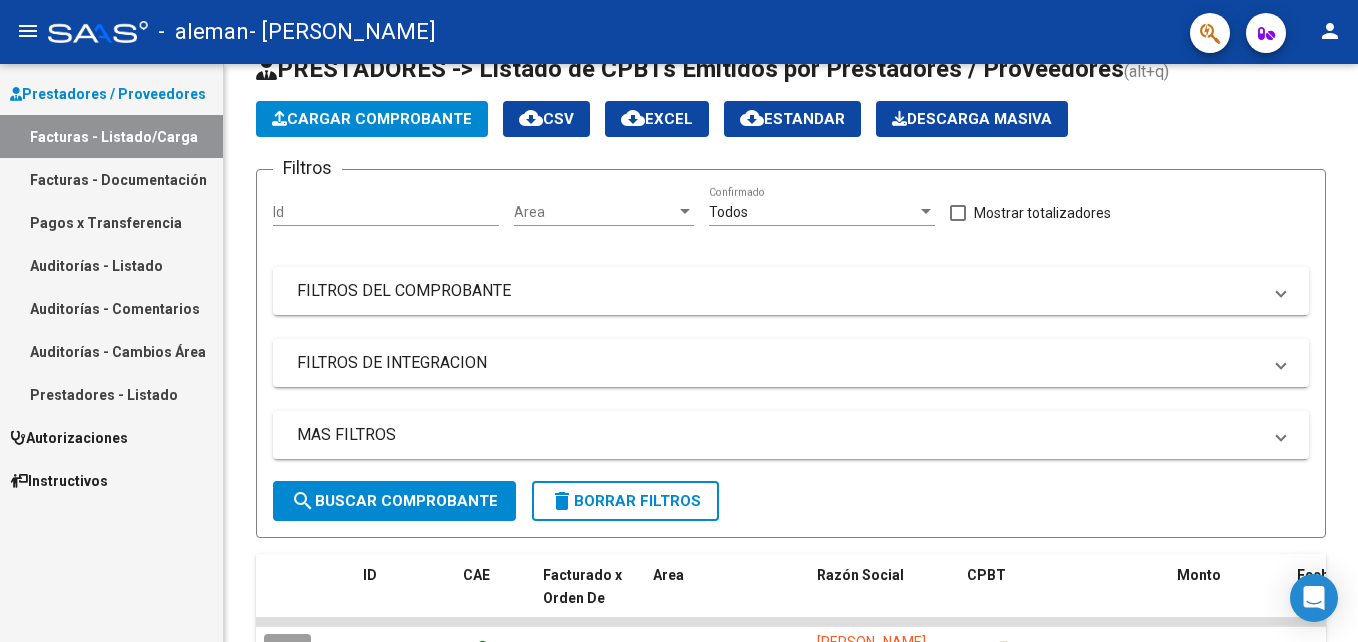 click on "Pagos x Transferencia" at bounding box center [111, 222] 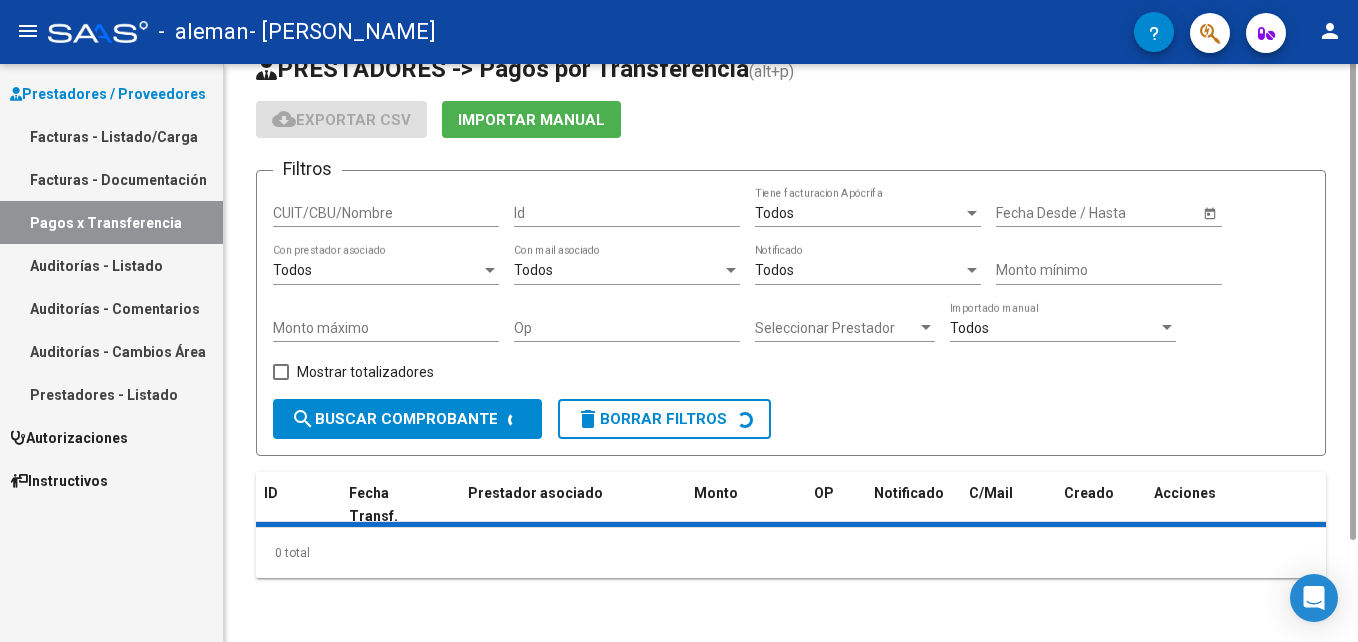 scroll, scrollTop: 0, scrollLeft: 0, axis: both 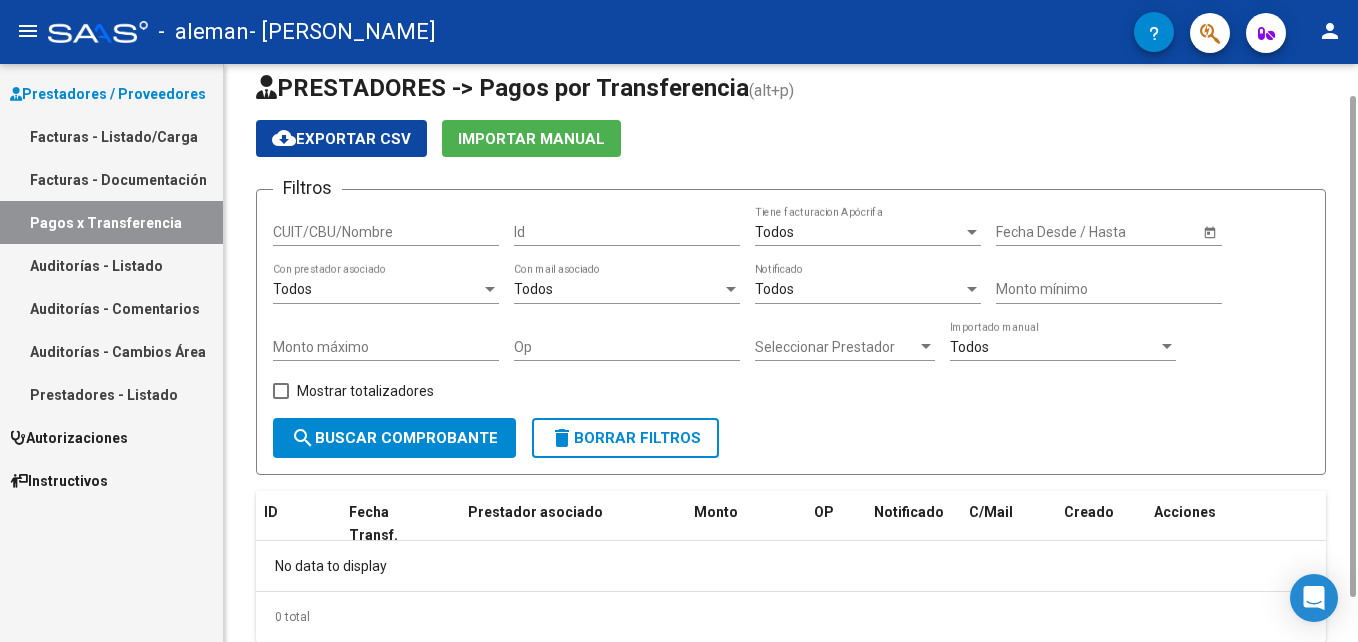drag, startPoint x: 1353, startPoint y: 287, endPoint x: 1360, endPoint y: 309, distance: 23.086792 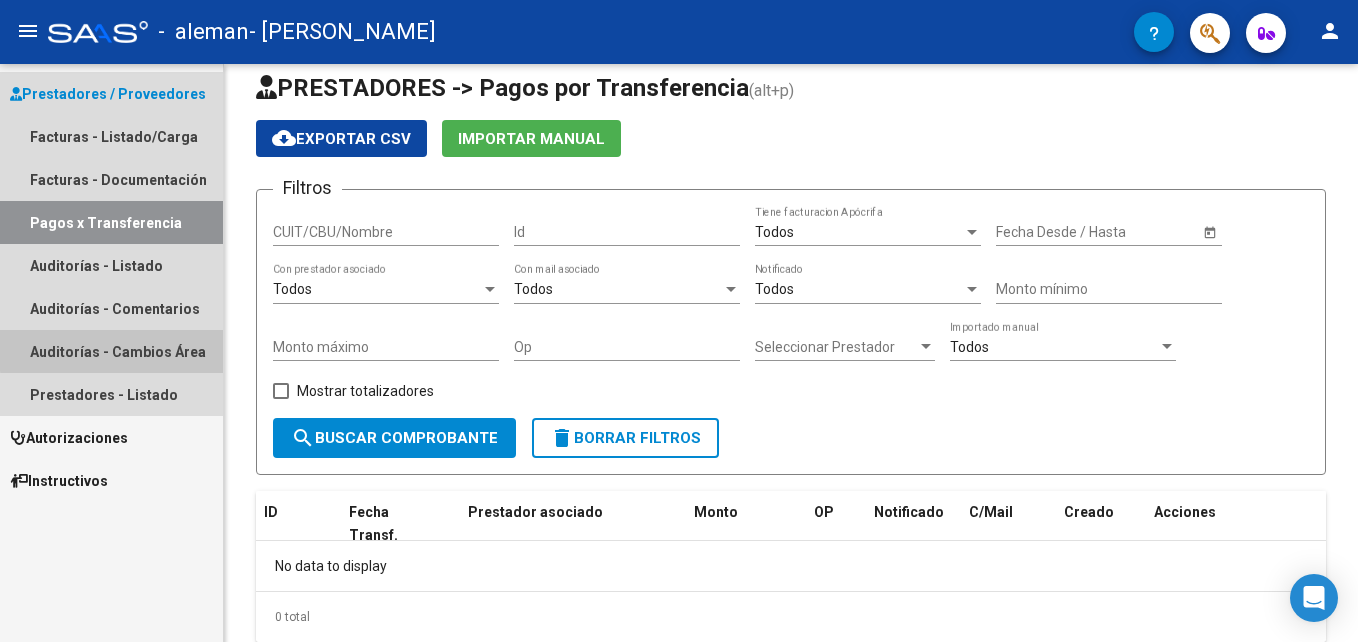 click on "Auditorías - Cambios Área" at bounding box center (111, 351) 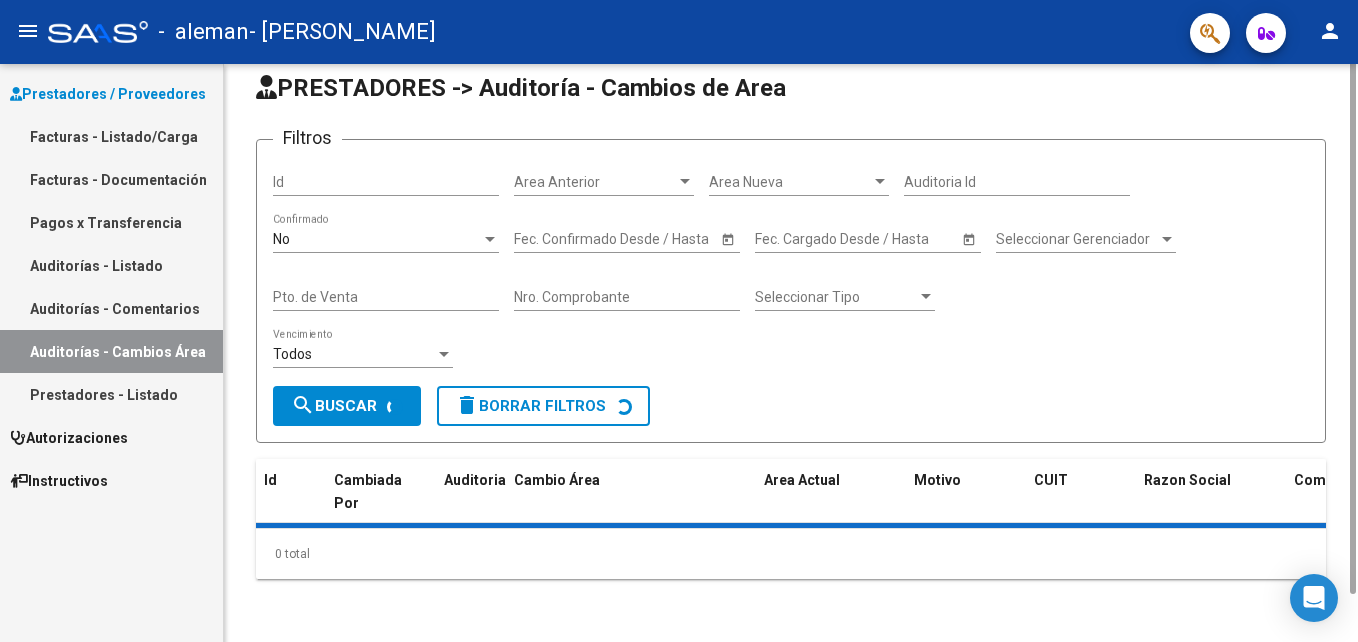 scroll, scrollTop: 0, scrollLeft: 0, axis: both 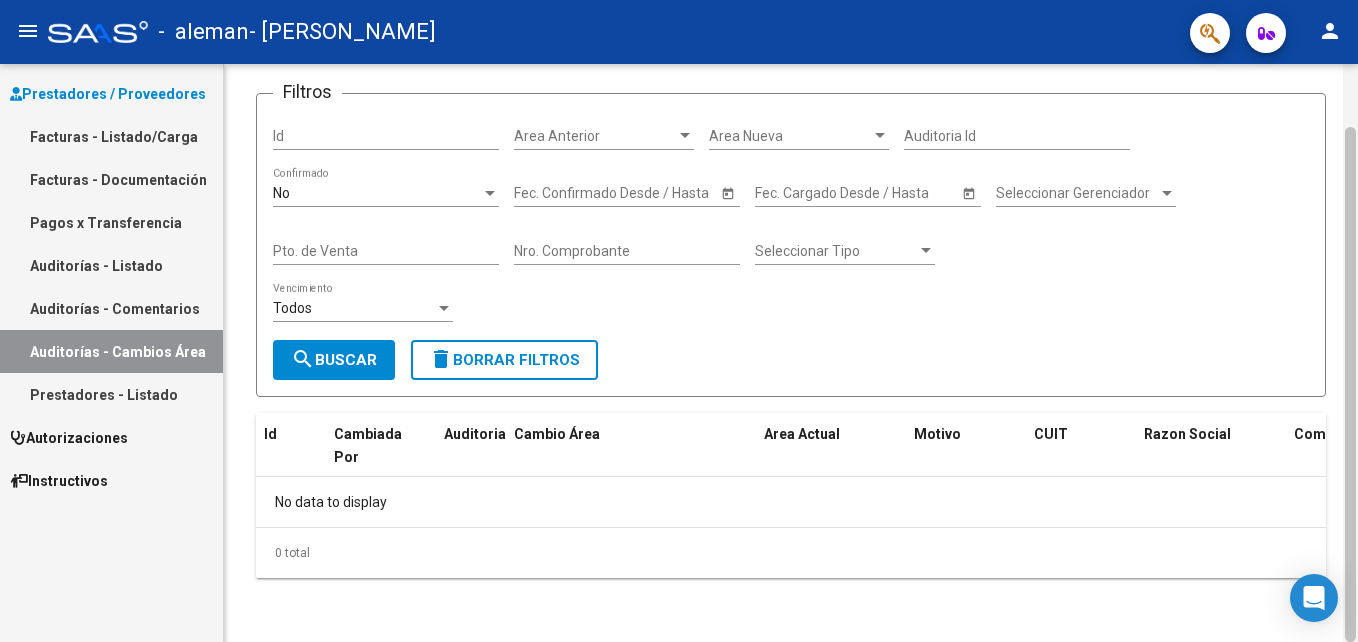 drag, startPoint x: 1346, startPoint y: 354, endPoint x: 1356, endPoint y: 508, distance: 154.32434 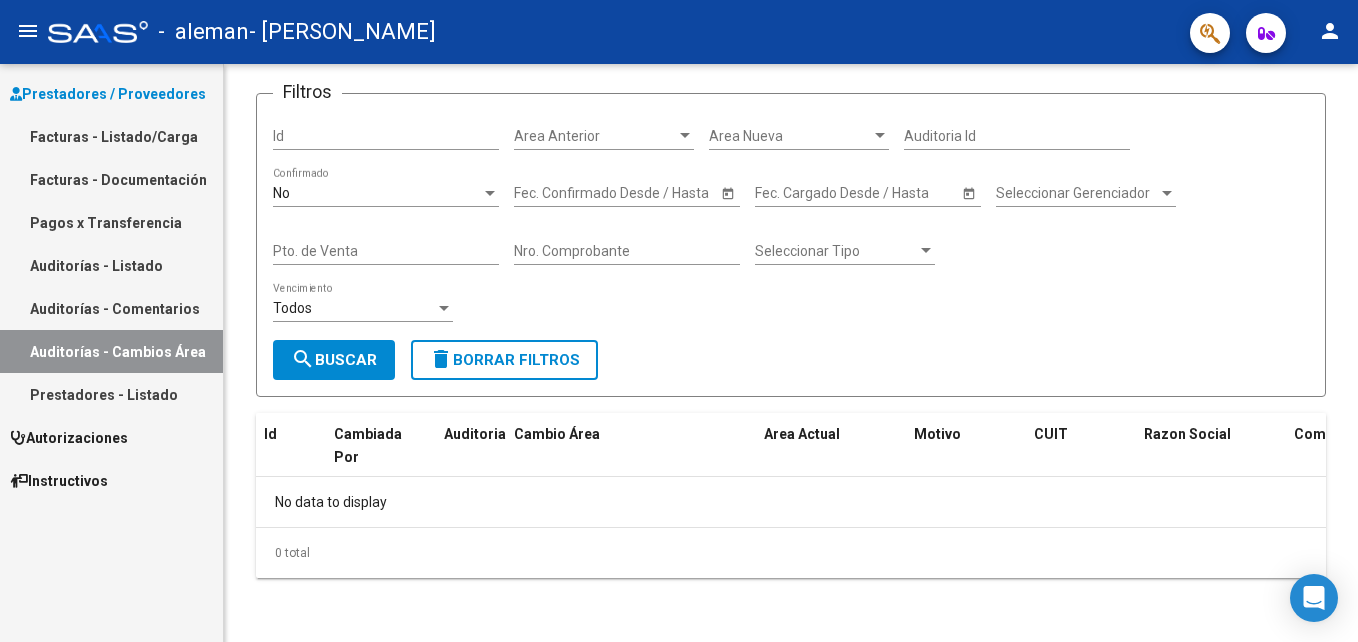 click on "Autorizaciones" at bounding box center [111, 437] 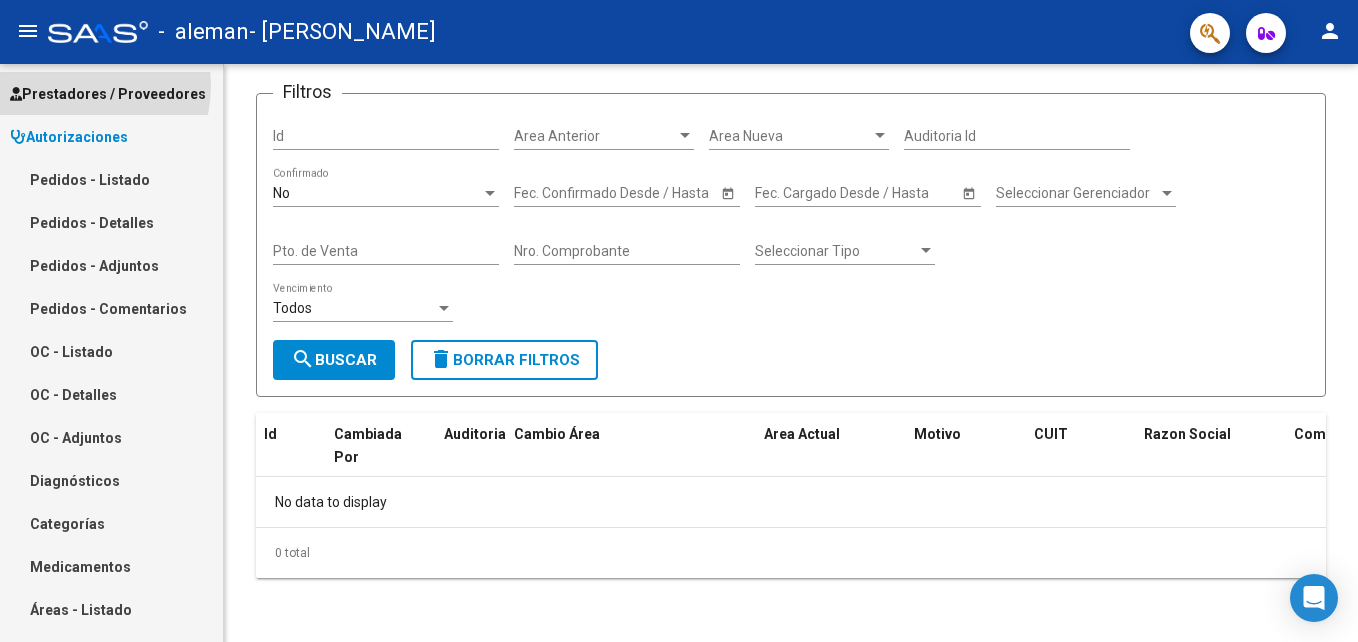 click on "Prestadores / Proveedores" at bounding box center [108, 94] 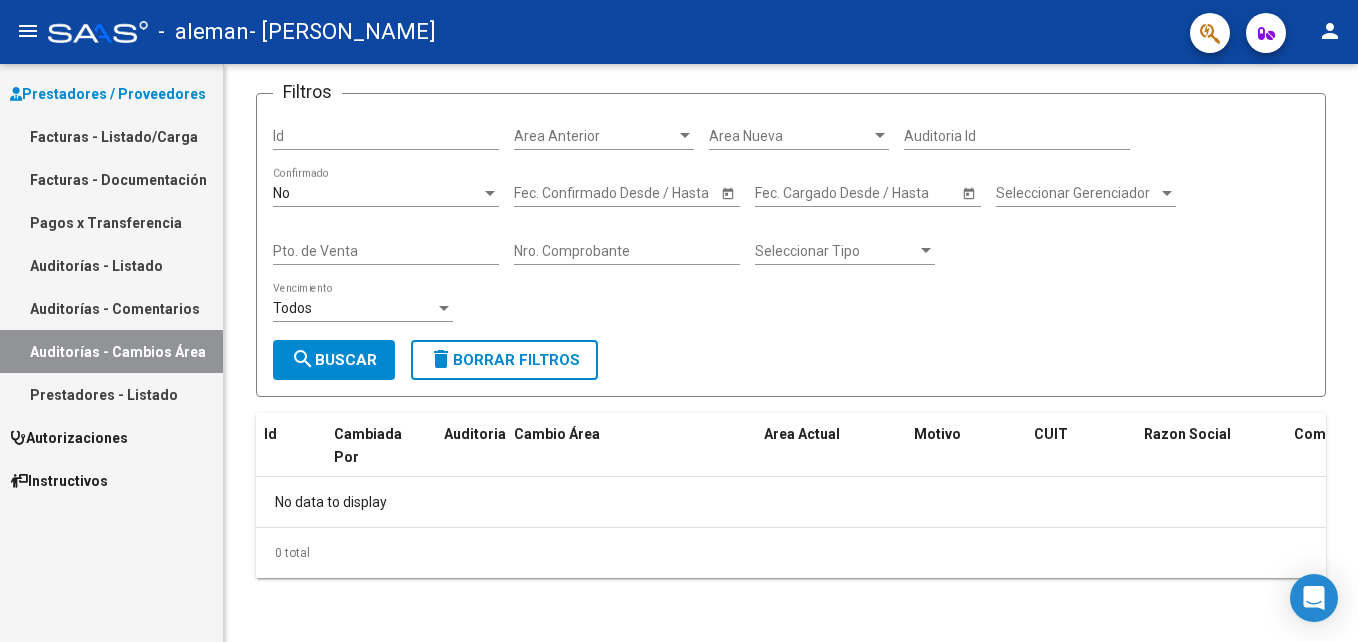 click on "Facturas - Listado/Carga" at bounding box center [111, 136] 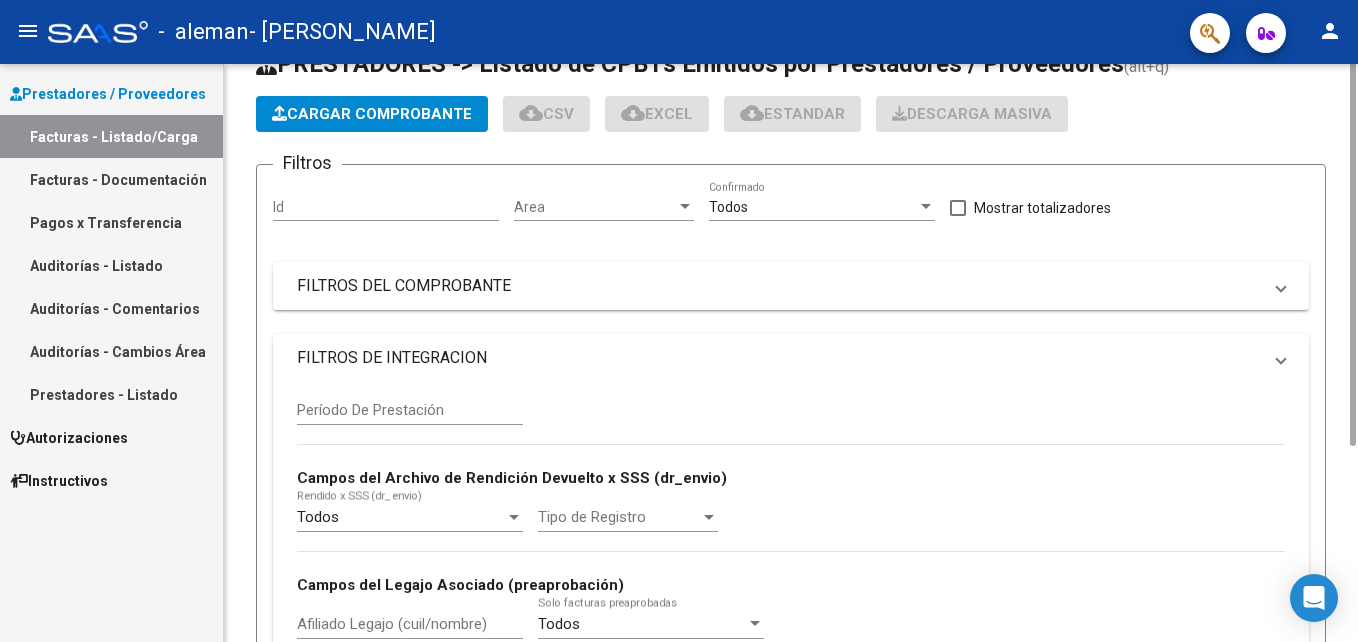 scroll, scrollTop: 0, scrollLeft: 0, axis: both 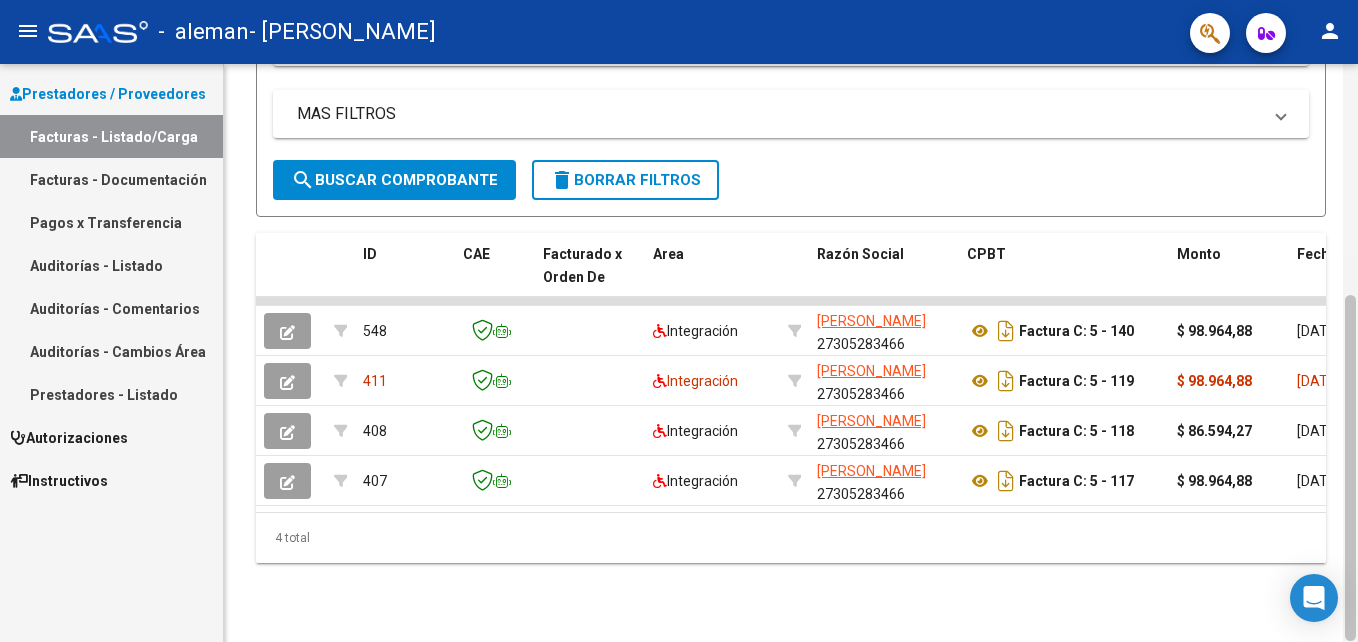 drag, startPoint x: 1348, startPoint y: 191, endPoint x: 1357, endPoint y: 491, distance: 300.13498 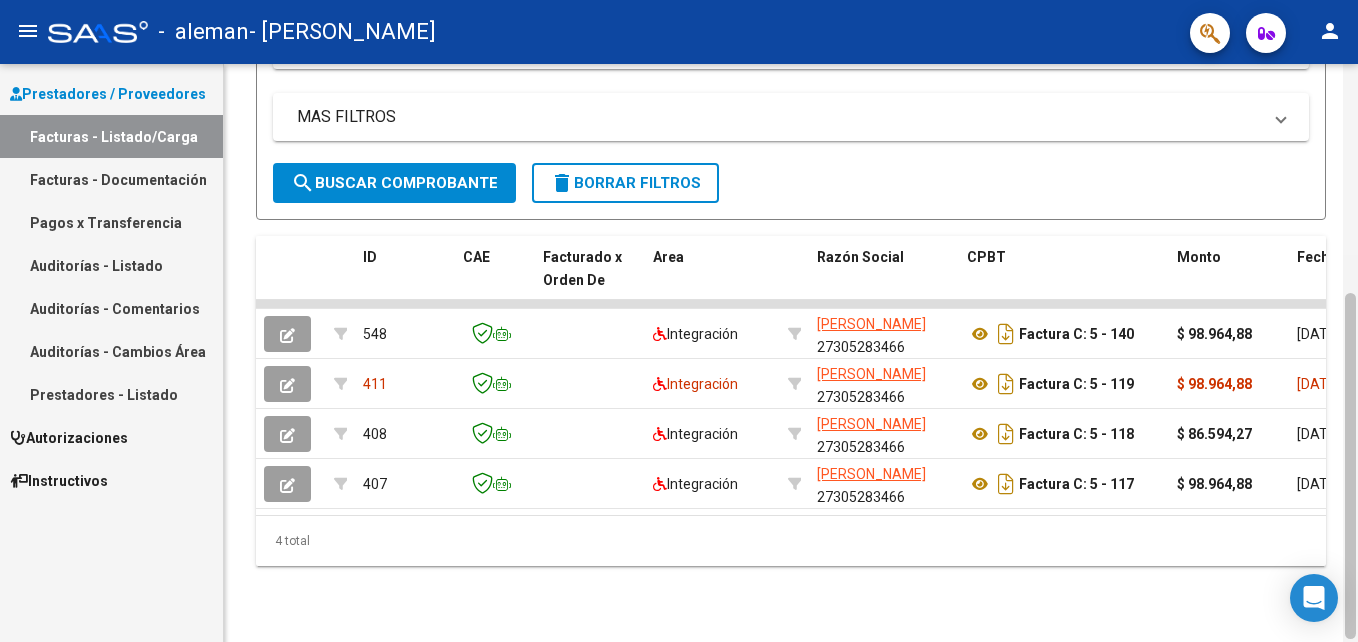 click on "menu -   aleman   - [PERSON_NAME] person    Prestadores / Proveedores Facturas - Listado/Carga Facturas - Documentación Pagos x Transferencia Auditorías - Listado Auditorías - Comentarios Auditorías - Cambios Área Prestadores - Listado    Autorizaciones Pedidos - Listado Pedidos - Detalles Pedidos - Adjuntos Pedidos - Comentarios OC - Listado OC - Detalles OC - Adjuntos Diagnósticos Categorías Medicamentos Áreas - Listado    Instructivos  Video tutorial   PRESTADORES -> Listado de CPBTs Emitidos por Prestadores / Proveedores (alt+q)   Cargar Comprobante
cloud_download  CSV  cloud_download  EXCEL  cloud_download  Estandar   Descarga Masiva
Filtros Id Area Area Todos  Confirmado   Mostrar totalizadores   FILTROS DEL COMPROBANTE  Comprobante Tipo Comprobante Tipo Start date – Fec. Comprobante Desde / Hasta Días Emisión Desde(cant. días) Días Emisión Hasta(cant. días) CUIT / Razón Social Pto. Venta Nro. Comprobante Código SSS CAE Válido CAE Válido Todos  Todos  Refes" at bounding box center (679, 321) 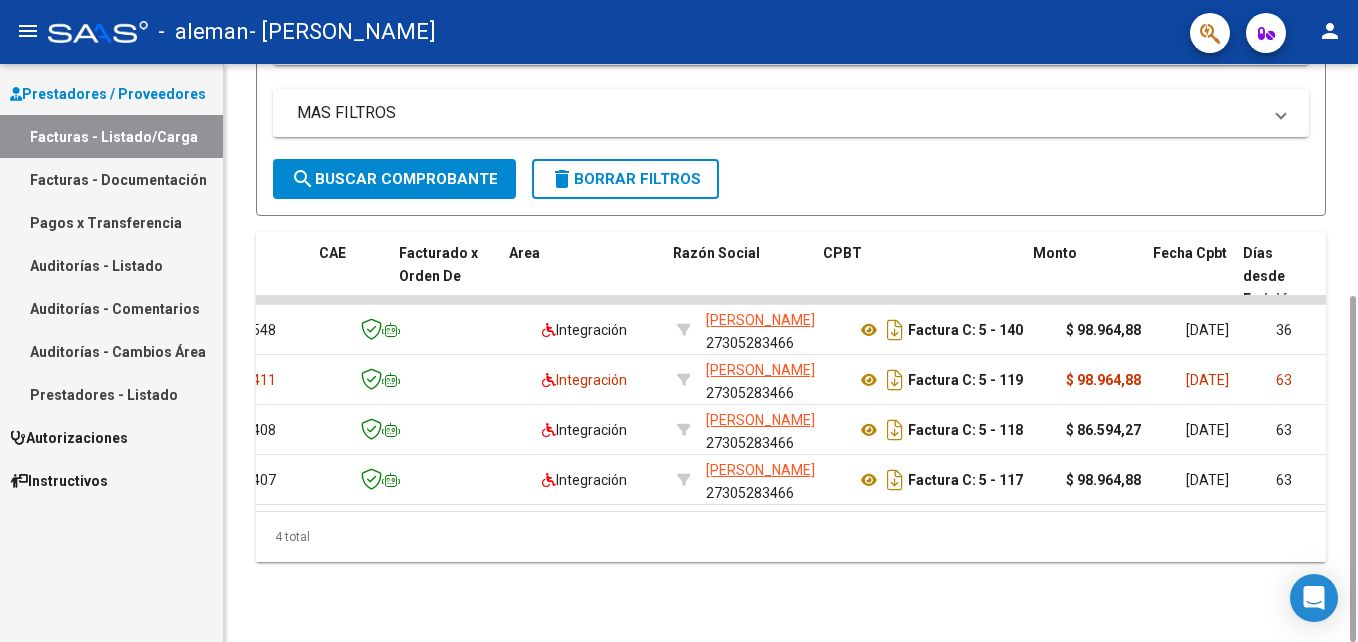 scroll, scrollTop: 0, scrollLeft: 0, axis: both 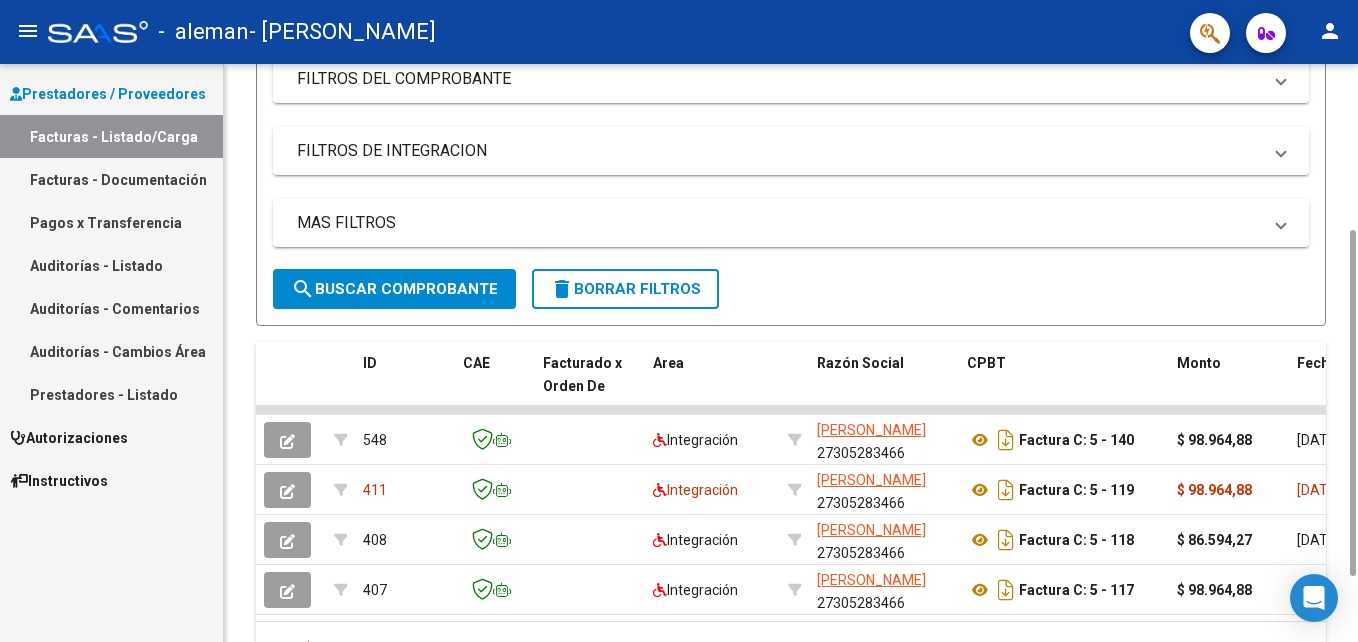 drag, startPoint x: 1352, startPoint y: 347, endPoint x: 1361, endPoint y: 281, distance: 66.61081 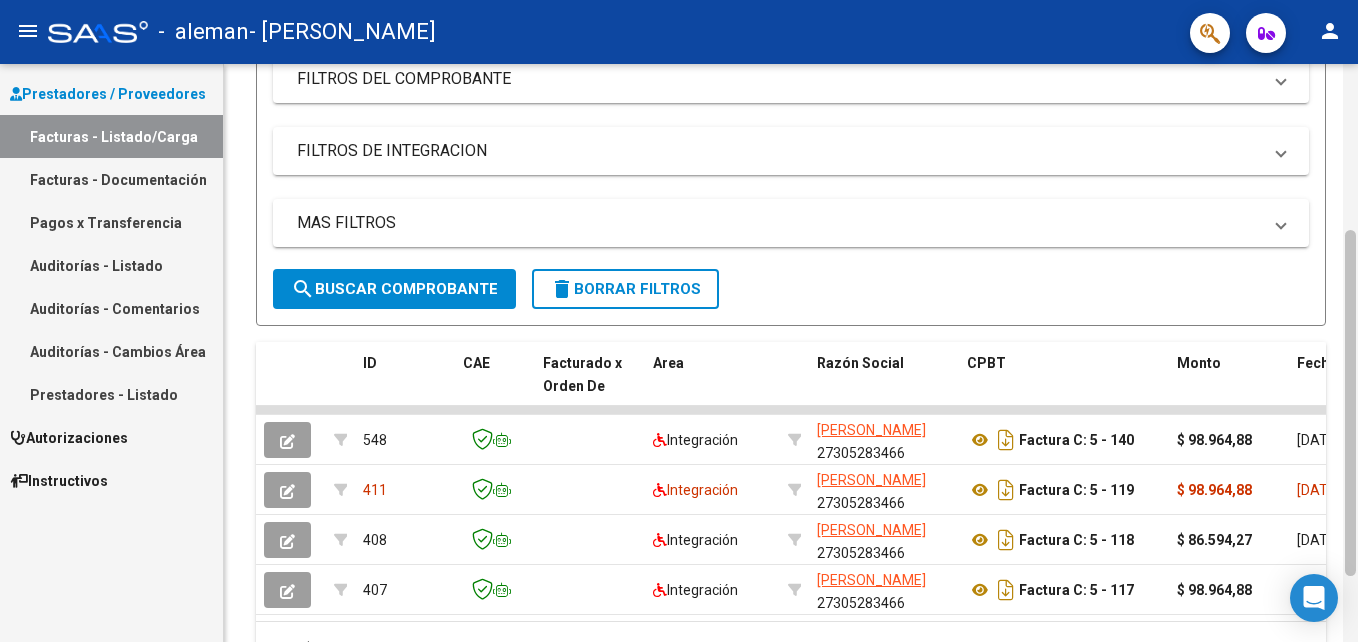 scroll, scrollTop: 387, scrollLeft: 0, axis: vertical 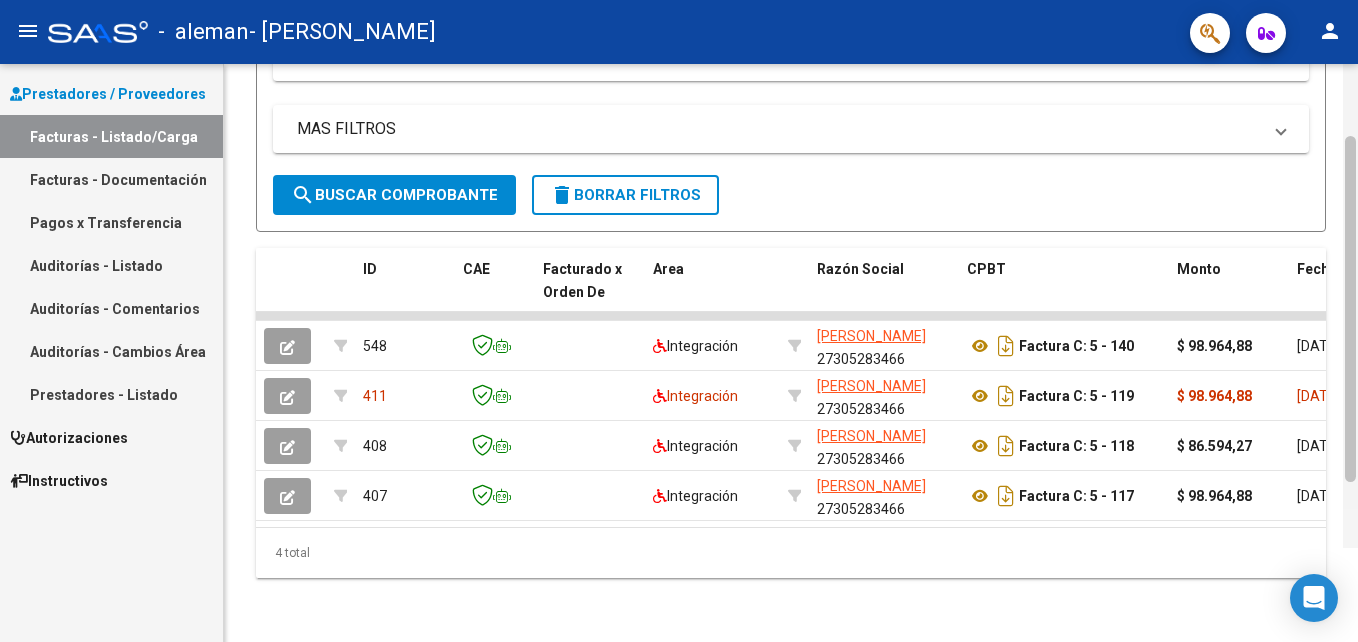 click on "menu -   aleman   - [PERSON_NAME] person    Prestadores / Proveedores Facturas - Listado/Carga Facturas - Documentación Pagos x Transferencia Auditorías - Listado Auditorías - Comentarios Auditorías - Cambios Área Prestadores - Listado    Autorizaciones Pedidos - Listado Pedidos - Detalles Pedidos - Adjuntos Pedidos - Comentarios OC - Listado OC - Detalles OC - Adjuntos Diagnósticos Categorías Medicamentos Áreas - Listado    Instructivos  Video tutorial   PRESTADORES -> Listado de CPBTs Emitidos por Prestadores / Proveedores (alt+q)   Cargar Comprobante
cloud_download  CSV  cloud_download  EXCEL  cloud_download  Estandar   Descarga Masiva
Filtros Id Area Area Todos  Confirmado   Mostrar totalizadores   FILTROS DEL COMPROBANTE  Comprobante Tipo Comprobante Tipo Start date – Fec. Comprobante Desde / Hasta Días Emisión Desde(cant. días) Días Emisión Hasta(cant. días) CUIT / Razón Social Pto. Venta Nro. Comprobante Código SSS CAE Válido CAE Válido Todos  Todos  Refes" at bounding box center [679, 321] 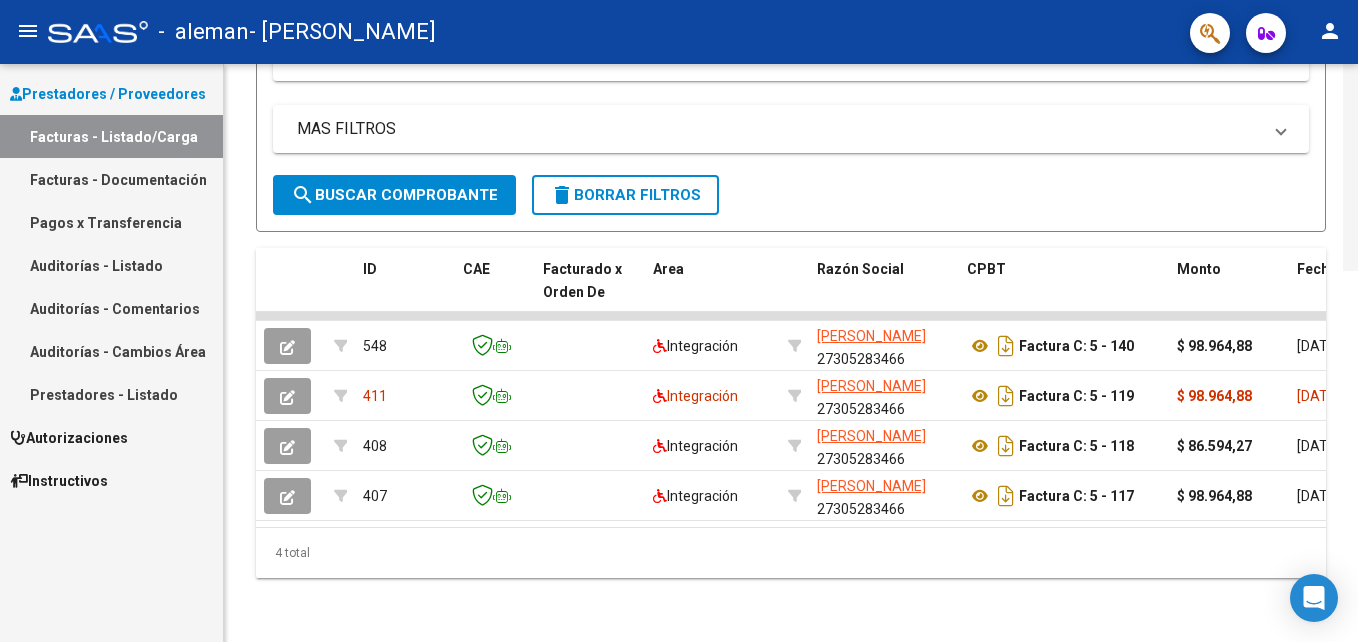 scroll, scrollTop: 0, scrollLeft: 0, axis: both 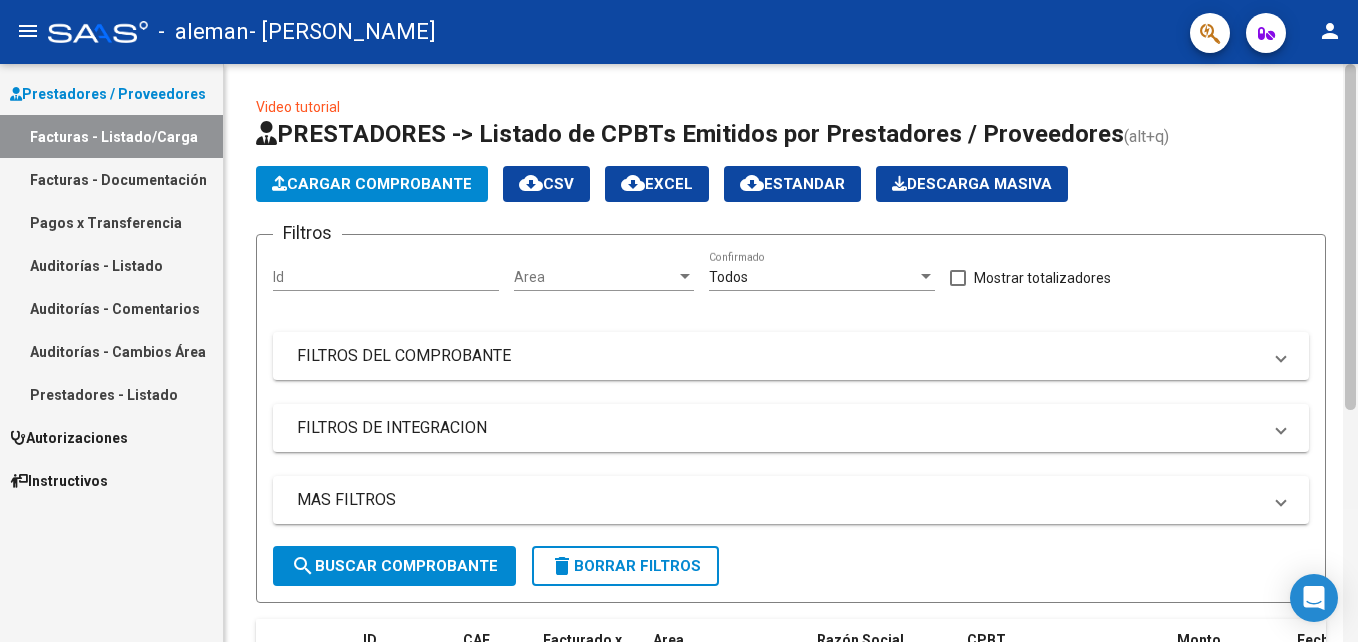 click on "menu -   aleman   - [PERSON_NAME] person    Prestadores / Proveedores Facturas - Listado/Carga Facturas - Documentación Pagos x Transferencia Auditorías - Listado Auditorías - Comentarios Auditorías - Cambios Área Prestadores - Listado    Autorizaciones Pedidos - Listado Pedidos - Detalles Pedidos - Adjuntos Pedidos - Comentarios OC - Listado OC - Detalles OC - Adjuntos Diagnósticos Categorías Medicamentos Áreas - Listado    Instructivos  Video tutorial   PRESTADORES -> Listado de CPBTs Emitidos por Prestadores / Proveedores (alt+q)   Cargar Comprobante
cloud_download  CSV  cloud_download  EXCEL  cloud_download  Estandar   Descarga Masiva
Filtros Id Area Area Todos  Confirmado   Mostrar totalizadores   FILTROS DEL COMPROBANTE  Comprobante Tipo Comprobante Tipo Start date – Fec. Comprobante Desde / Hasta Días Emisión Desde(cant. días) Días Emisión Hasta(cant. días) CUIT / Razón Social Pto. Venta Nro. Comprobante Código SSS CAE Válido CAE Válido Todos  Todos  Refes" at bounding box center (679, 321) 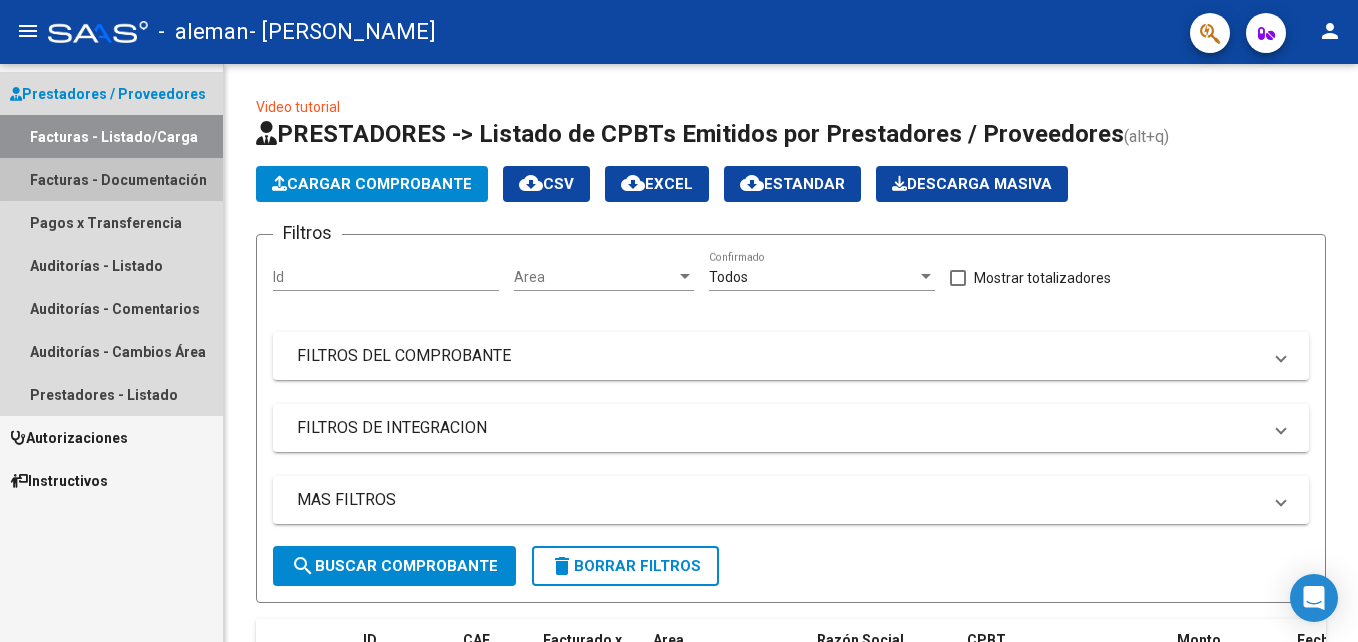 click on "Facturas - Documentación" at bounding box center (111, 179) 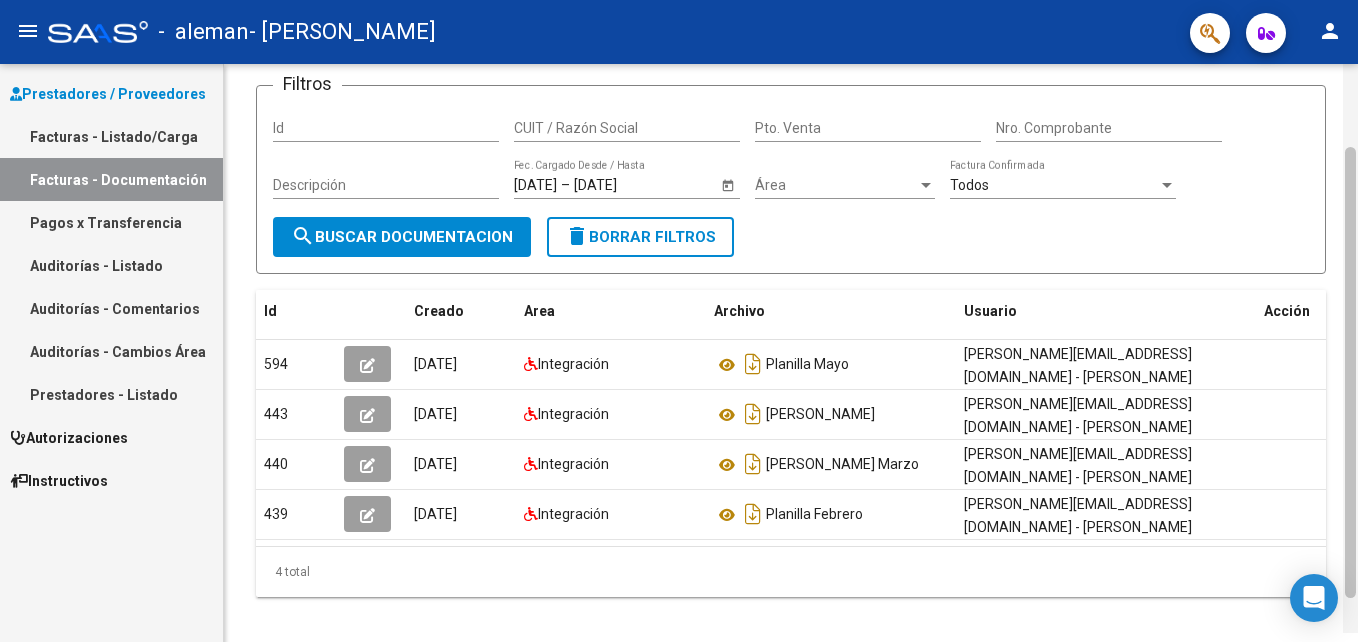 scroll, scrollTop: 135, scrollLeft: 0, axis: vertical 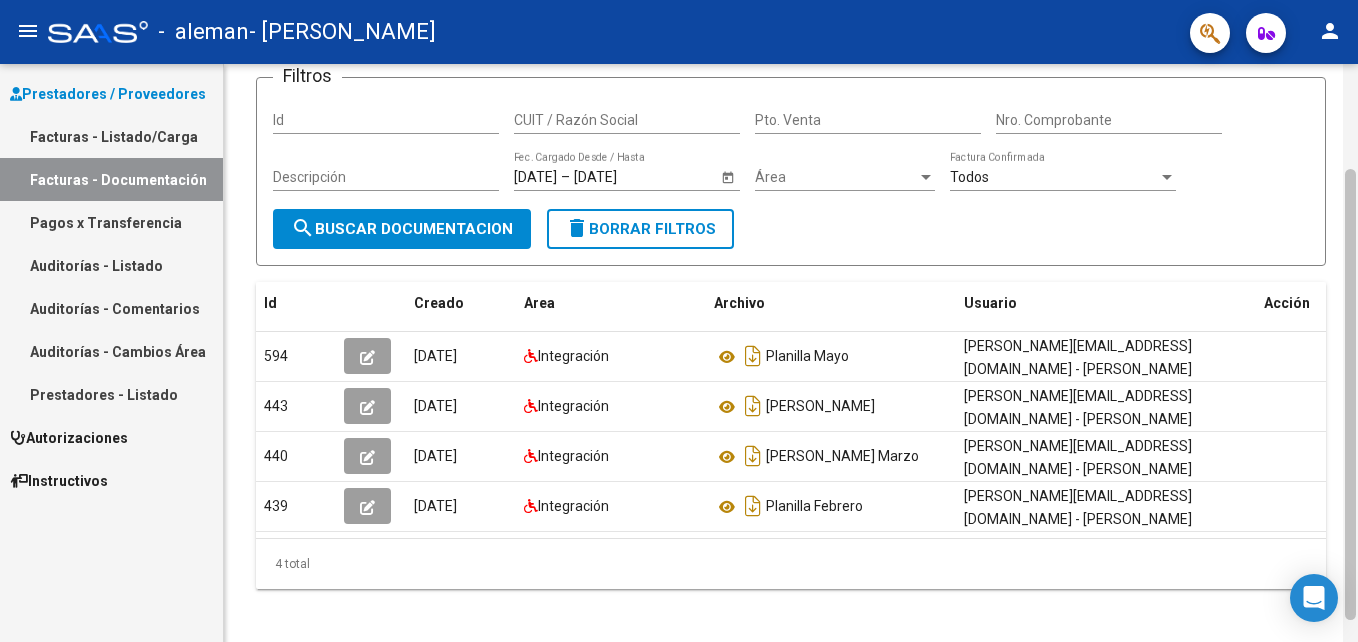 drag, startPoint x: 1350, startPoint y: 312, endPoint x: 1353, endPoint y: 393, distance: 81.055534 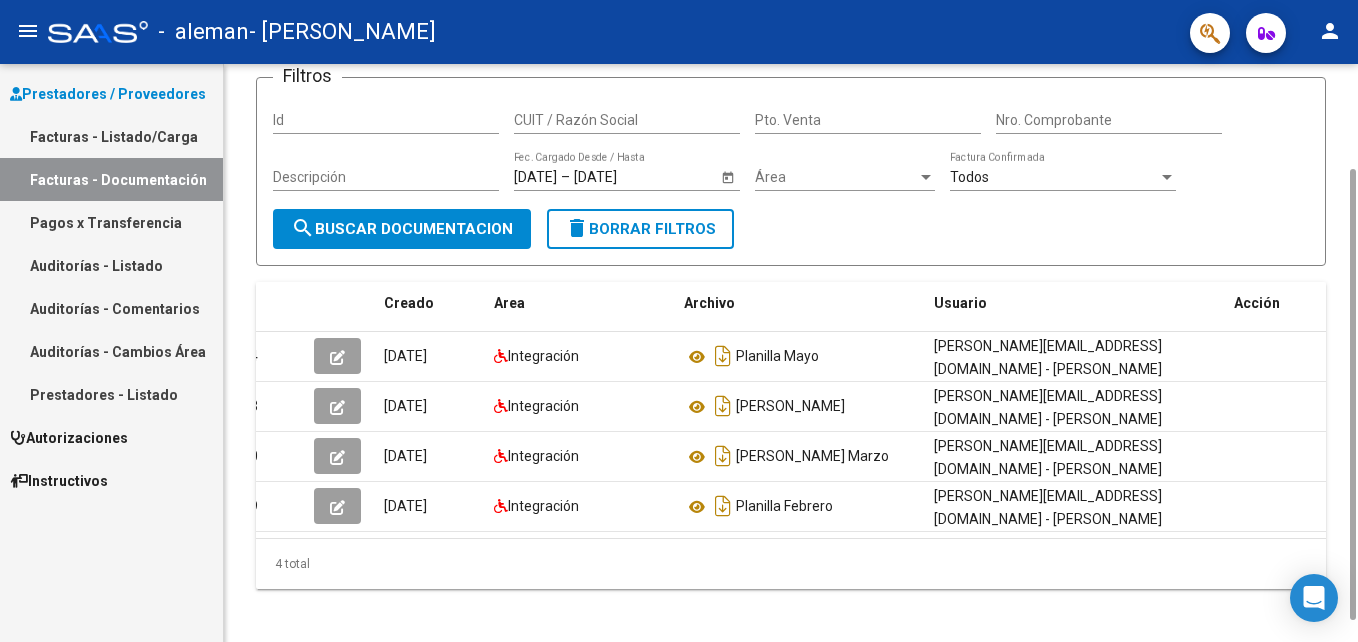 scroll, scrollTop: 0, scrollLeft: 0, axis: both 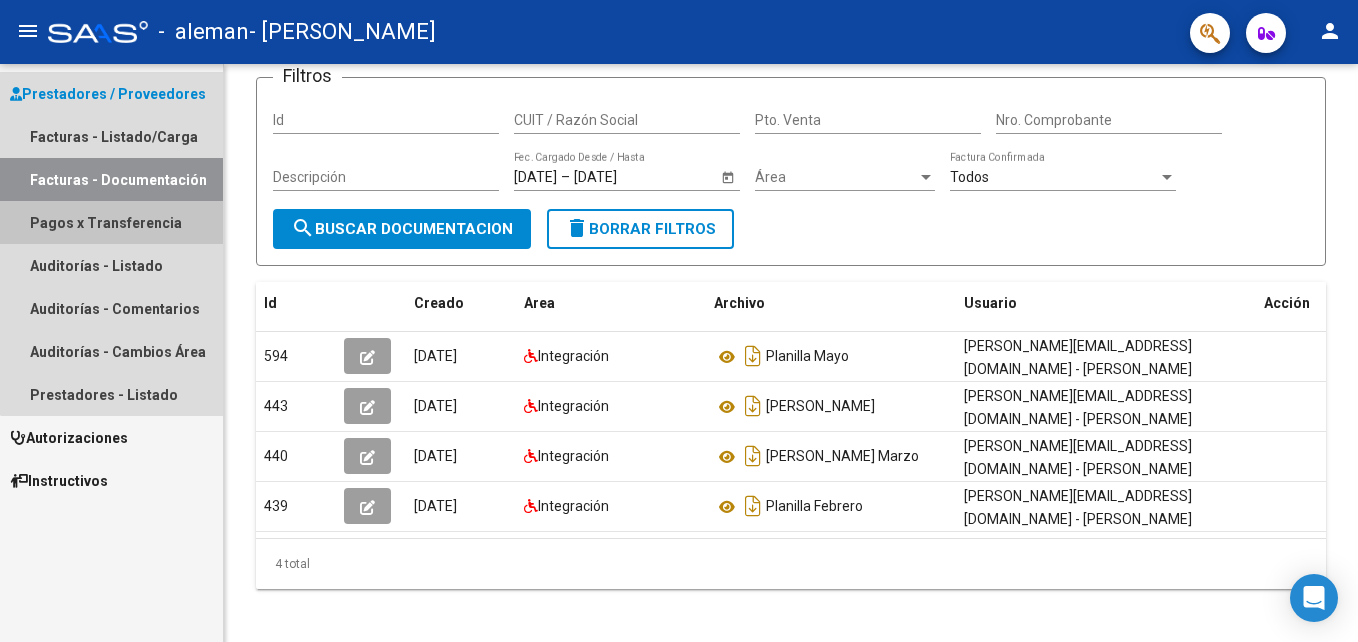 click on "Pagos x Transferencia" at bounding box center (111, 222) 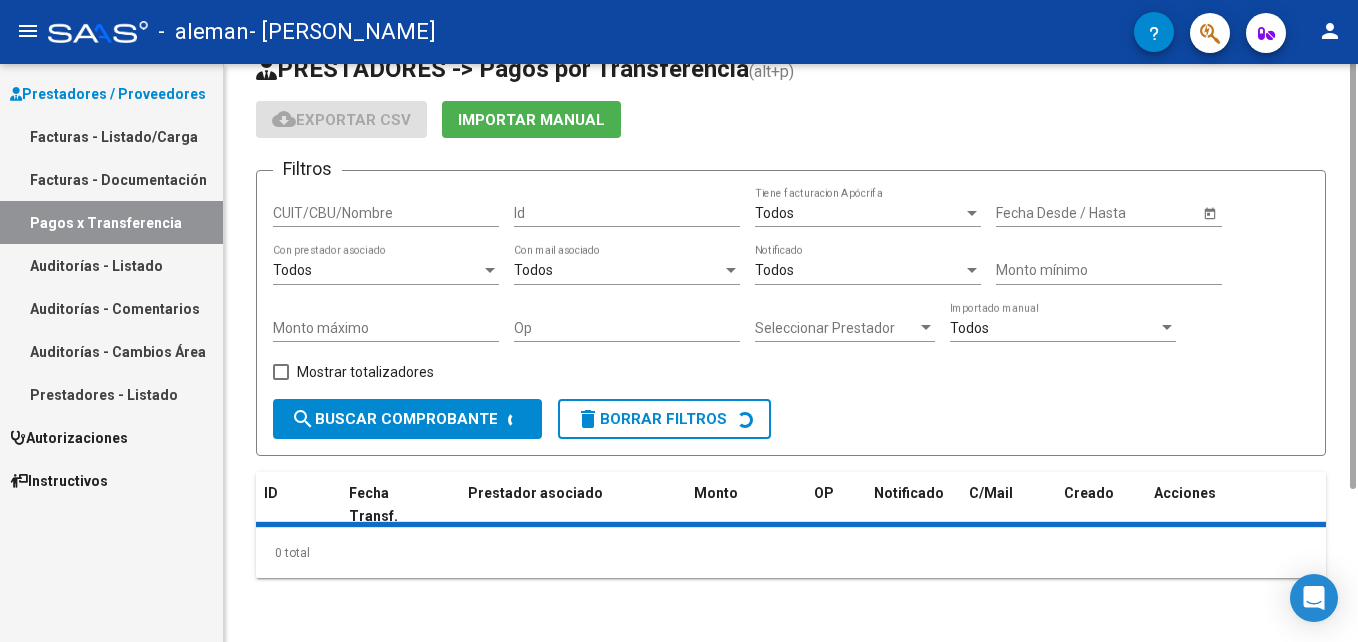 scroll, scrollTop: 0, scrollLeft: 0, axis: both 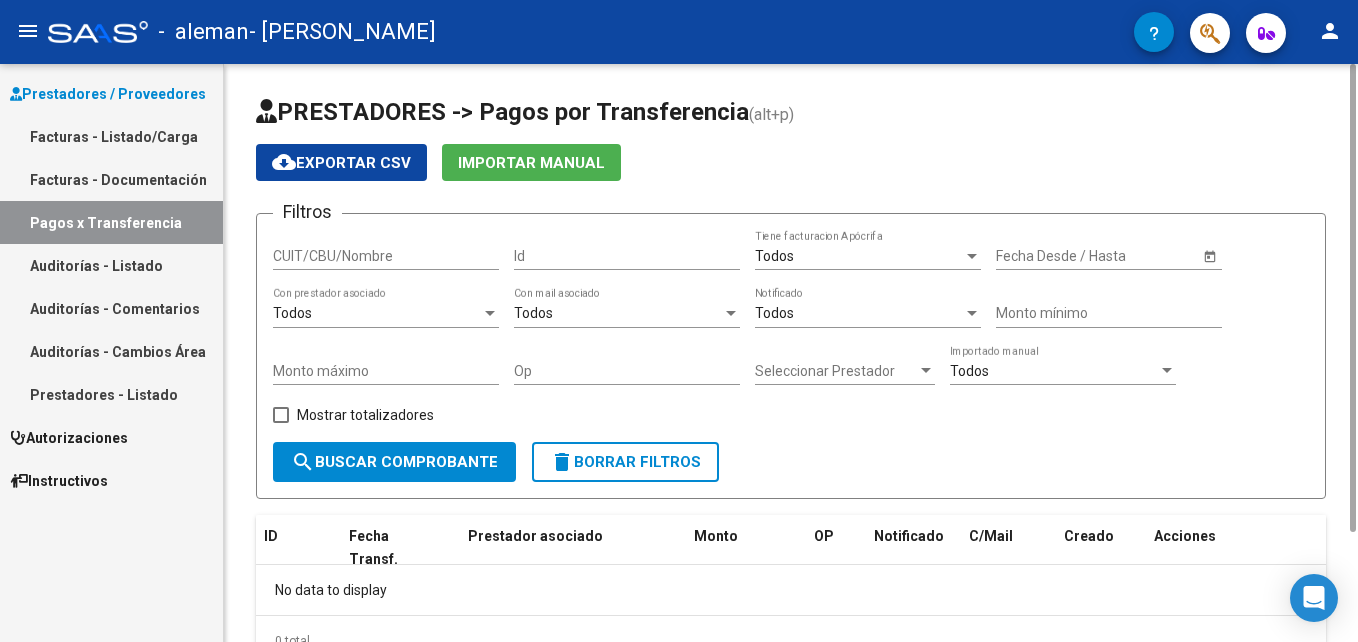 click on "Id" 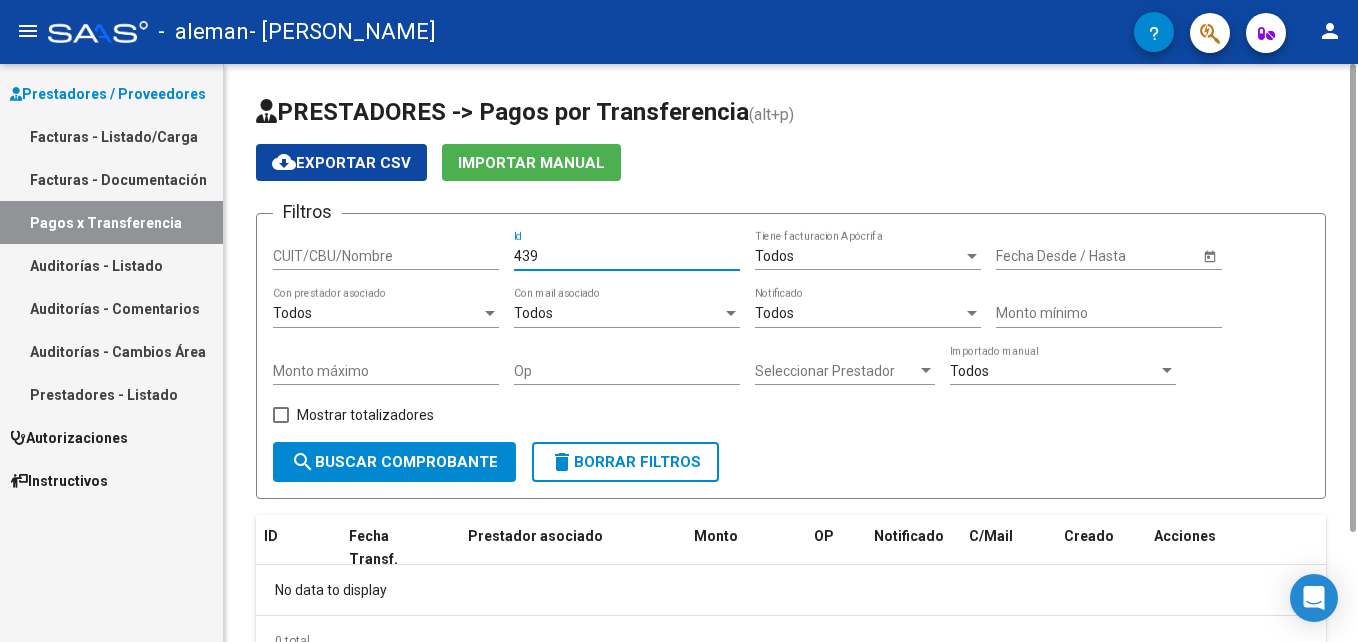 type on "439" 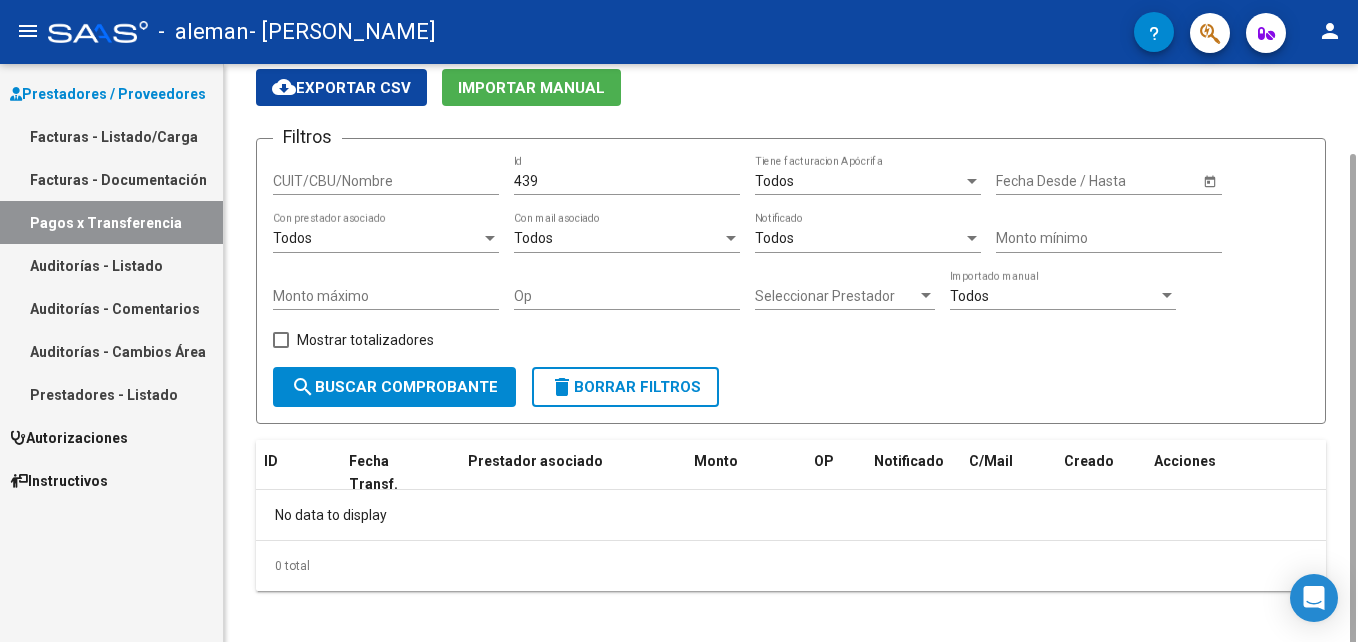 scroll, scrollTop: 88, scrollLeft: 0, axis: vertical 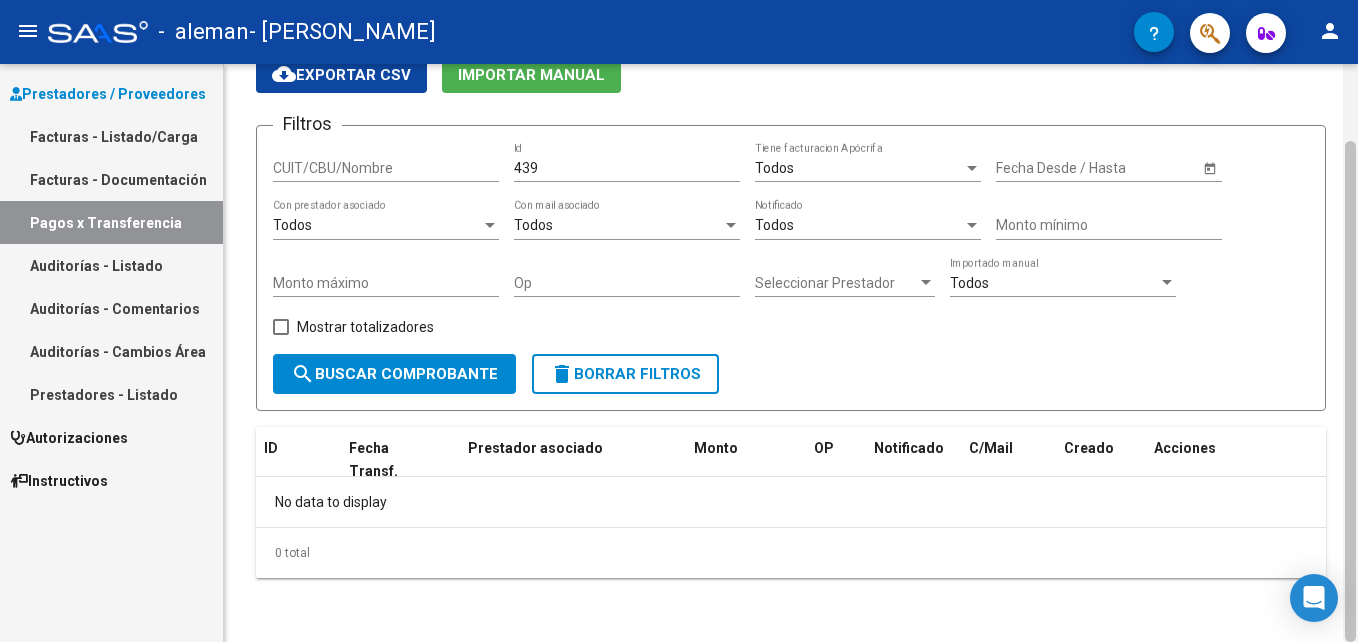drag, startPoint x: 1352, startPoint y: 352, endPoint x: 1356, endPoint y: 427, distance: 75.10659 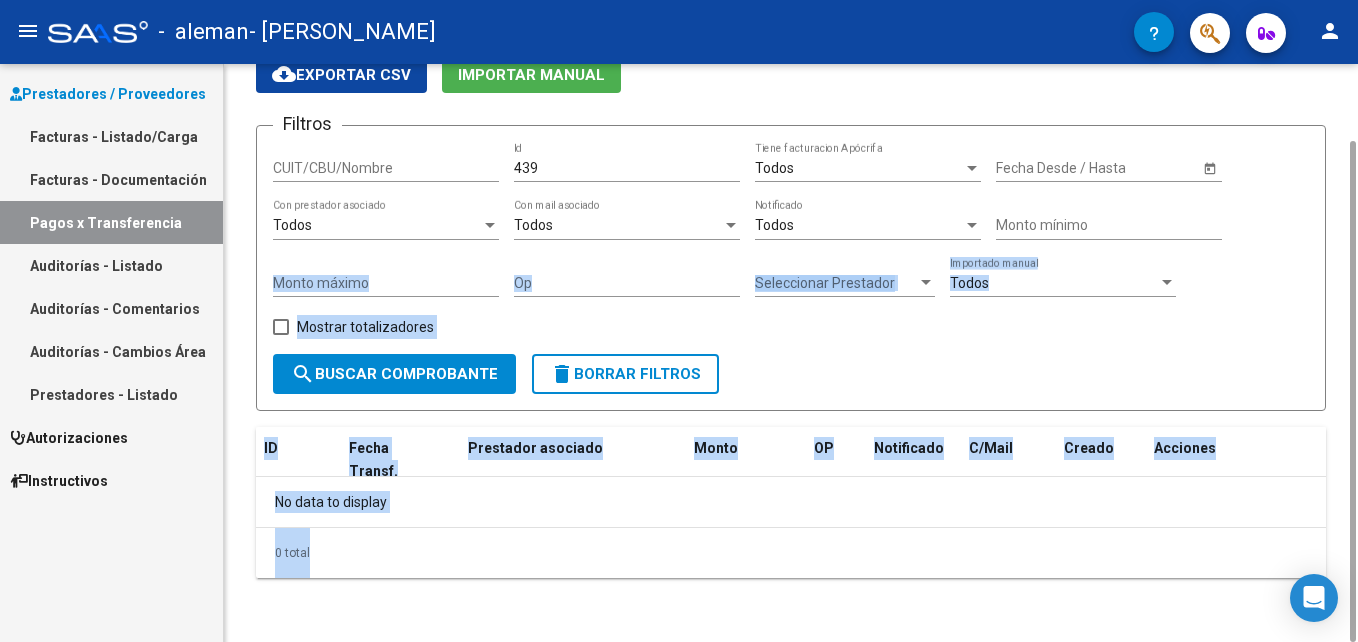drag, startPoint x: 1356, startPoint y: 427, endPoint x: 1361, endPoint y: 253, distance: 174.07182 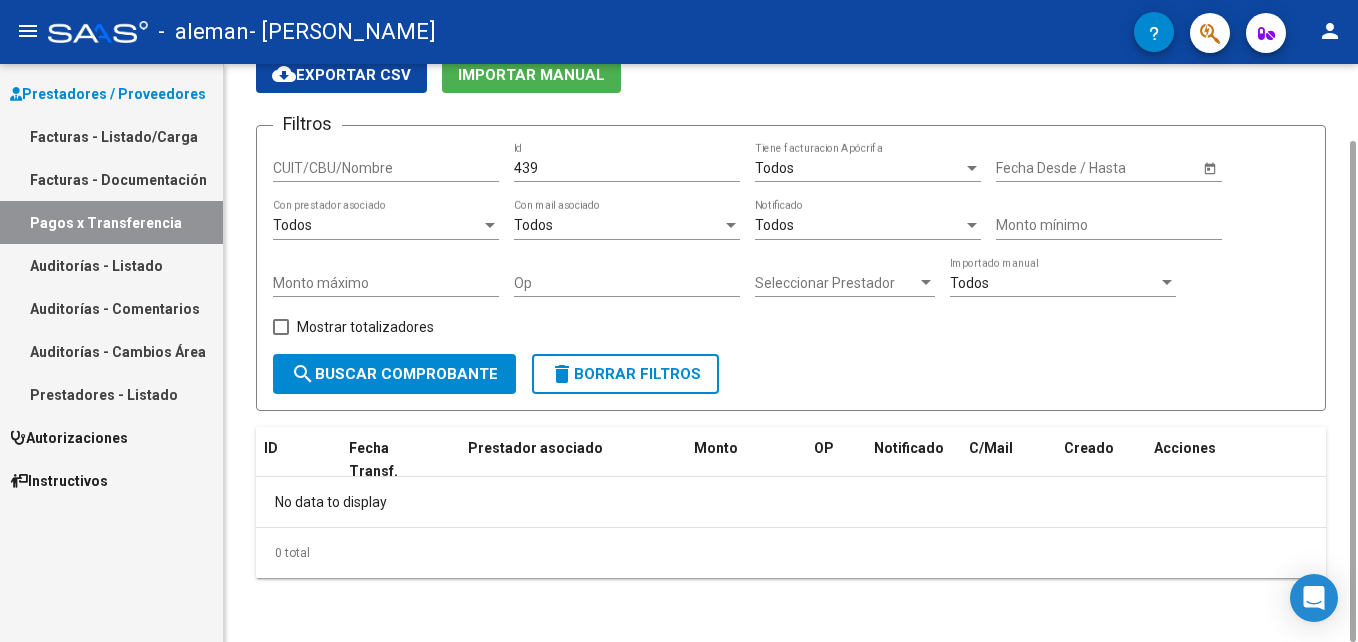 click on "PRESTADORES -> Pagos por Transferencia (alt+p) cloud_download  Exportar CSV   Importar Manual Filtros CUIT/CBU/Nombre 439 Id Todos  Tiene facturacion Apócrifa Start date – Fecha Desde / Hasta Todos  Con prestador asociado Todos  Con mail asociado Todos  Notificado Monto mínimo Monto máximo Op Seleccionar Prestador Seleccionar Prestador Todos  Importado manual    Mostrar totalizadores  search  Buscar Comprobante  delete  Borrar Filtros  ID Fecha Transf. Prestador asociado Monto OP Notificado C/Mail Creado Acciones No data to display  0 total   1" 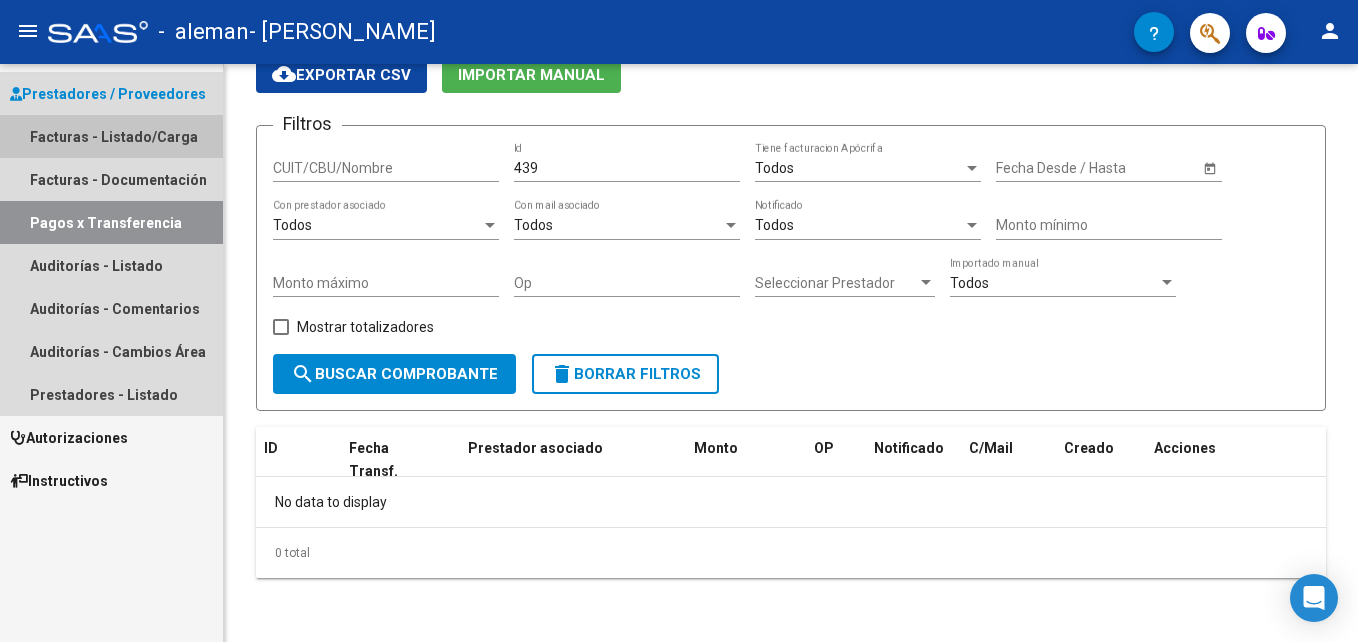 click on "Facturas - Listado/Carga" at bounding box center (111, 136) 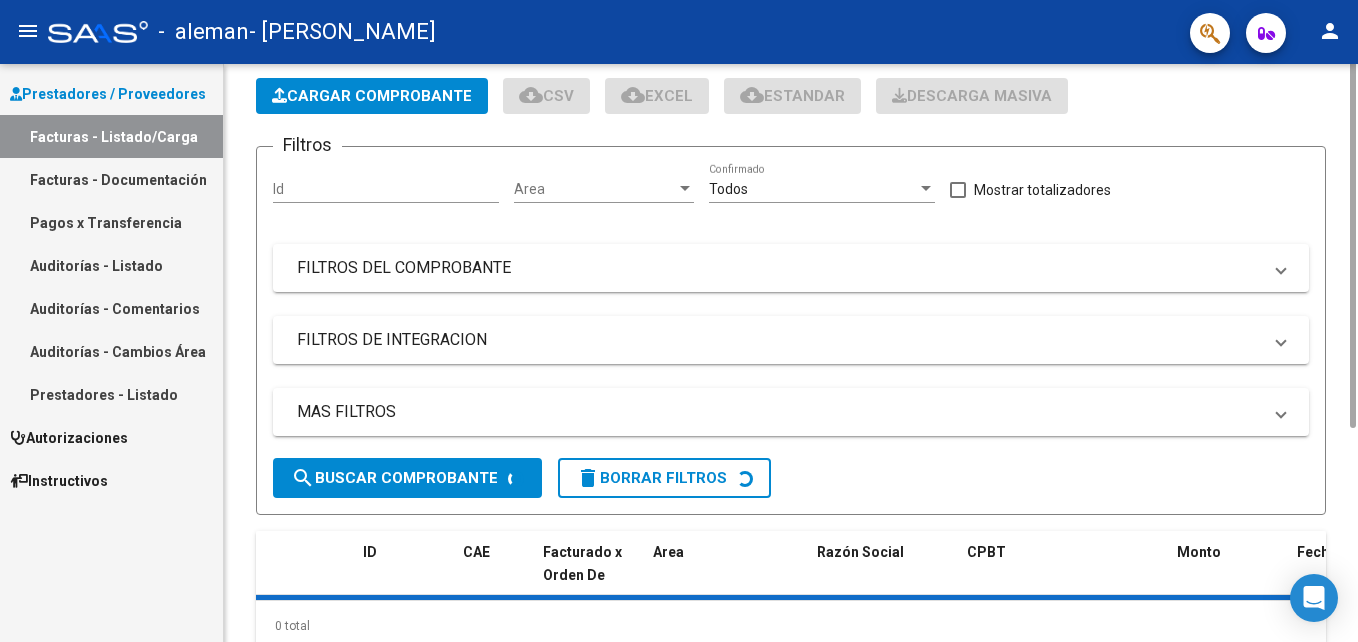 scroll, scrollTop: 0, scrollLeft: 0, axis: both 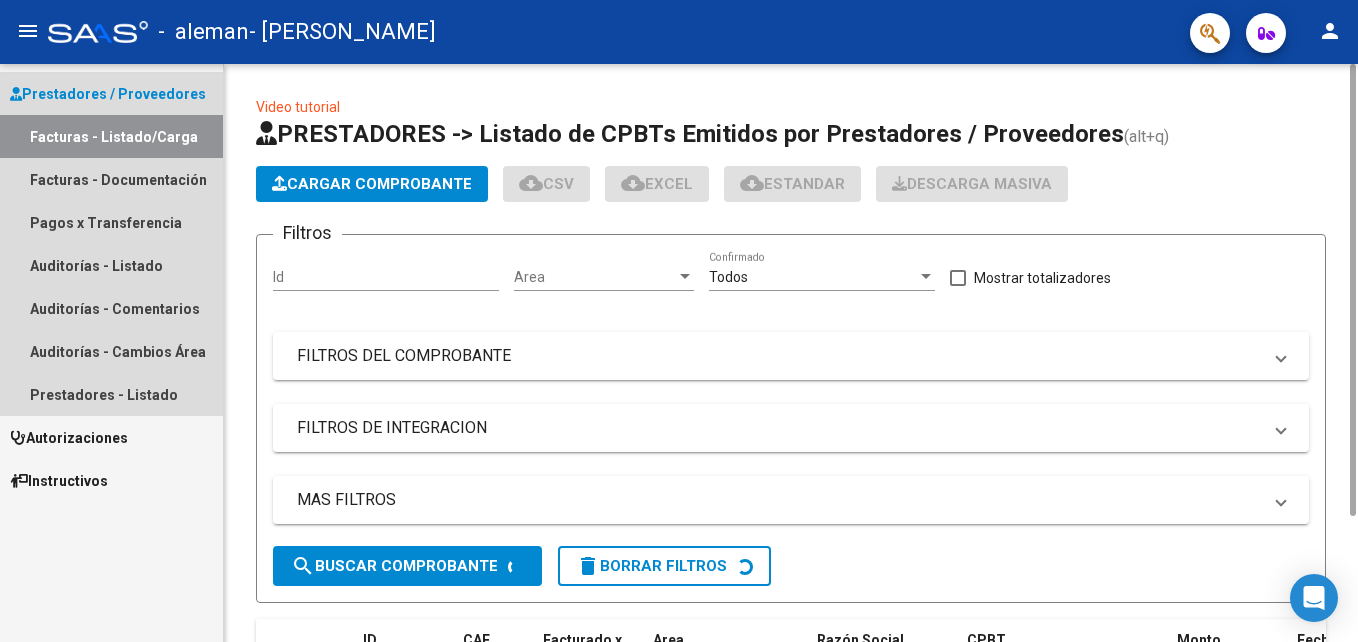 click on "Prestadores / Proveedores" at bounding box center [108, 94] 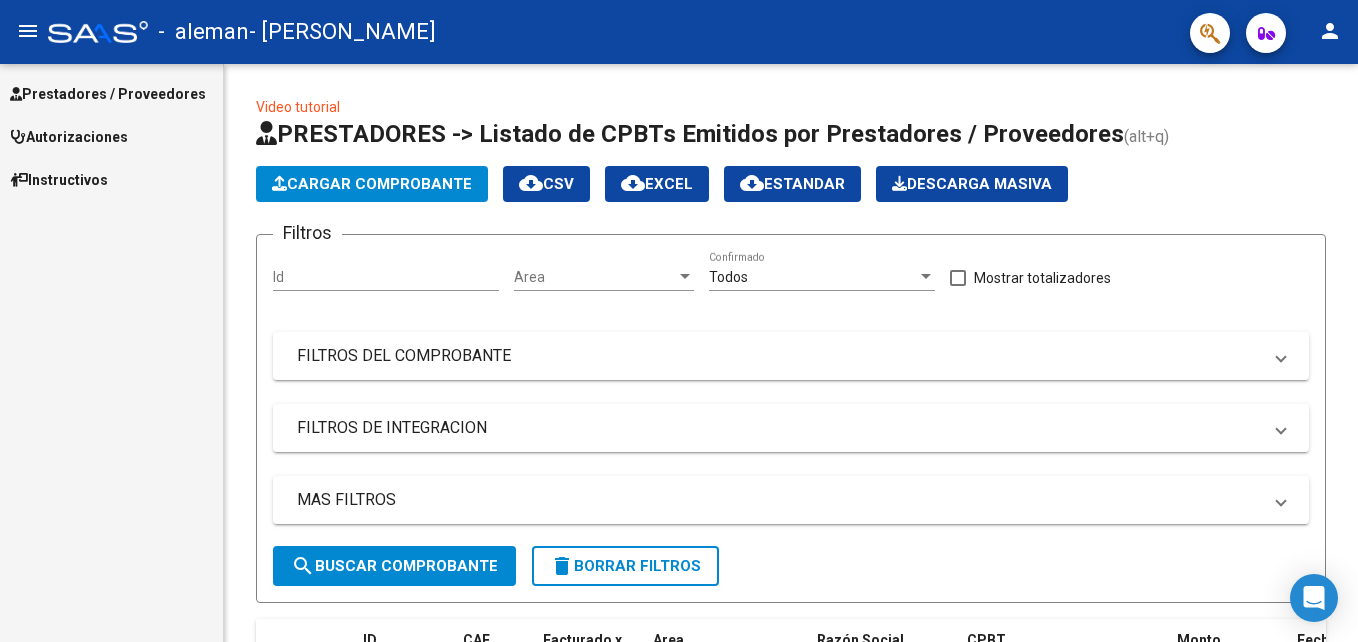 click on "Prestadores / Proveedores" at bounding box center [108, 94] 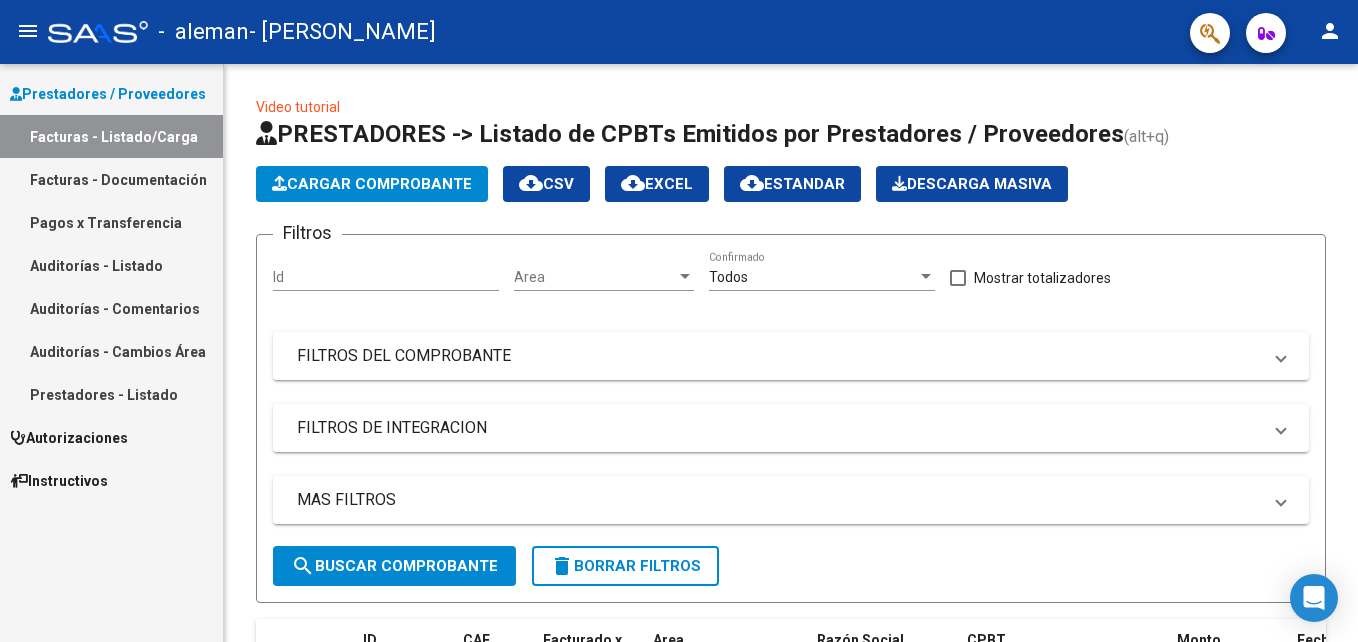 click on "Prestadores / Proveedores" at bounding box center [108, 94] 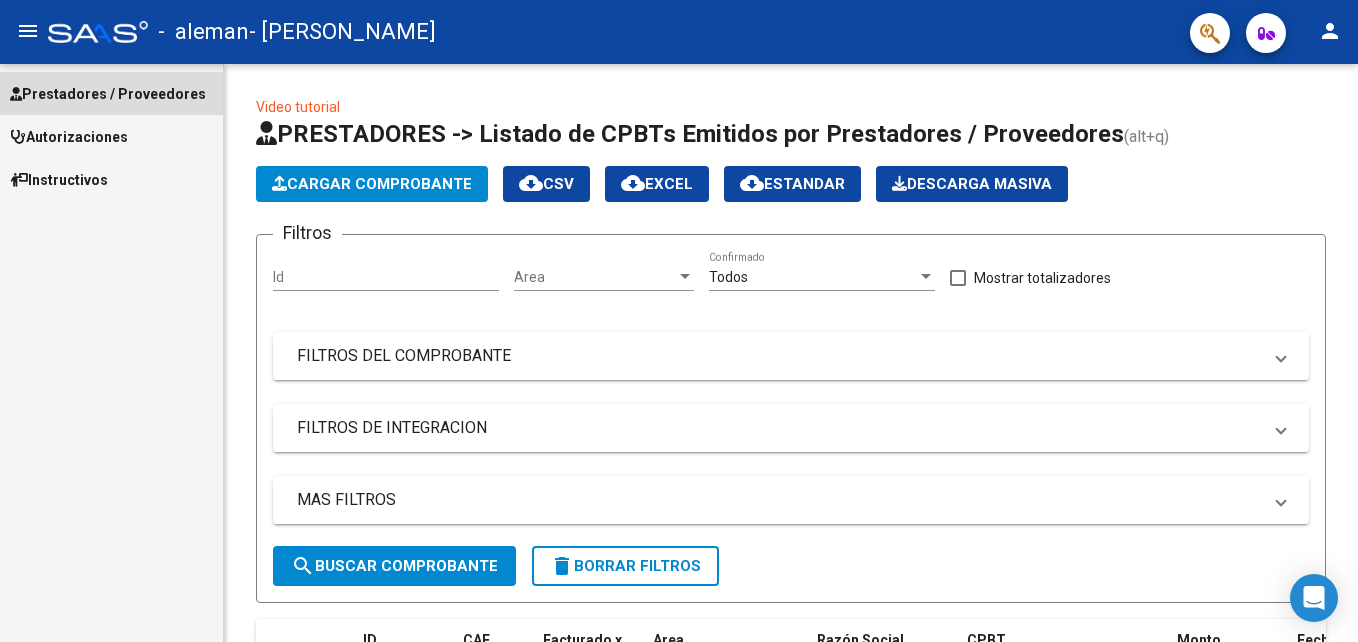click on "Prestadores / Proveedores" at bounding box center [108, 94] 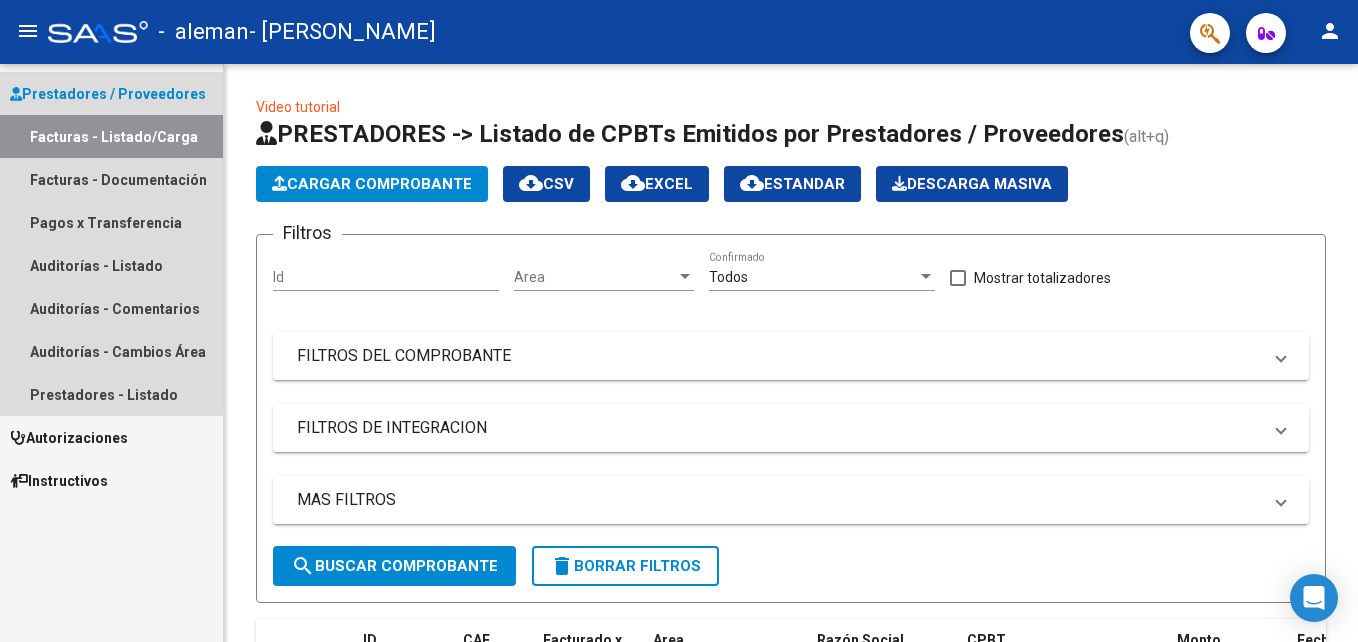 click on "Prestadores / Proveedores" at bounding box center [108, 94] 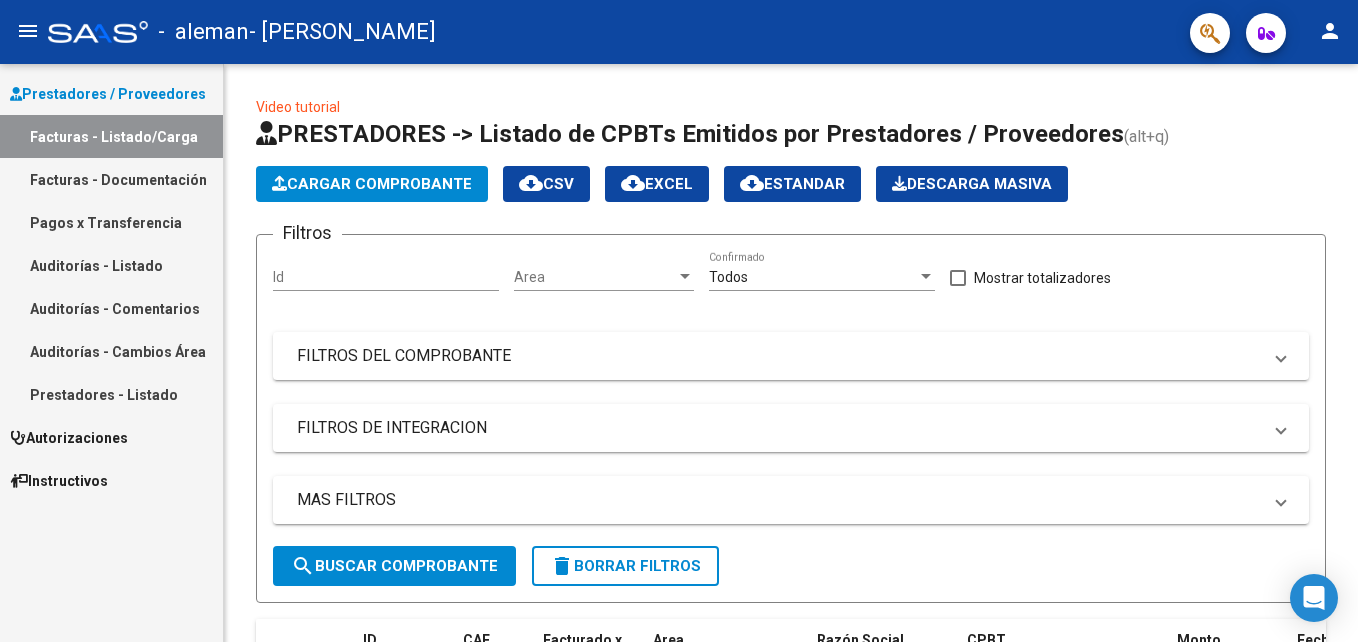 click on "Facturas - Listado/Carga" at bounding box center [111, 136] 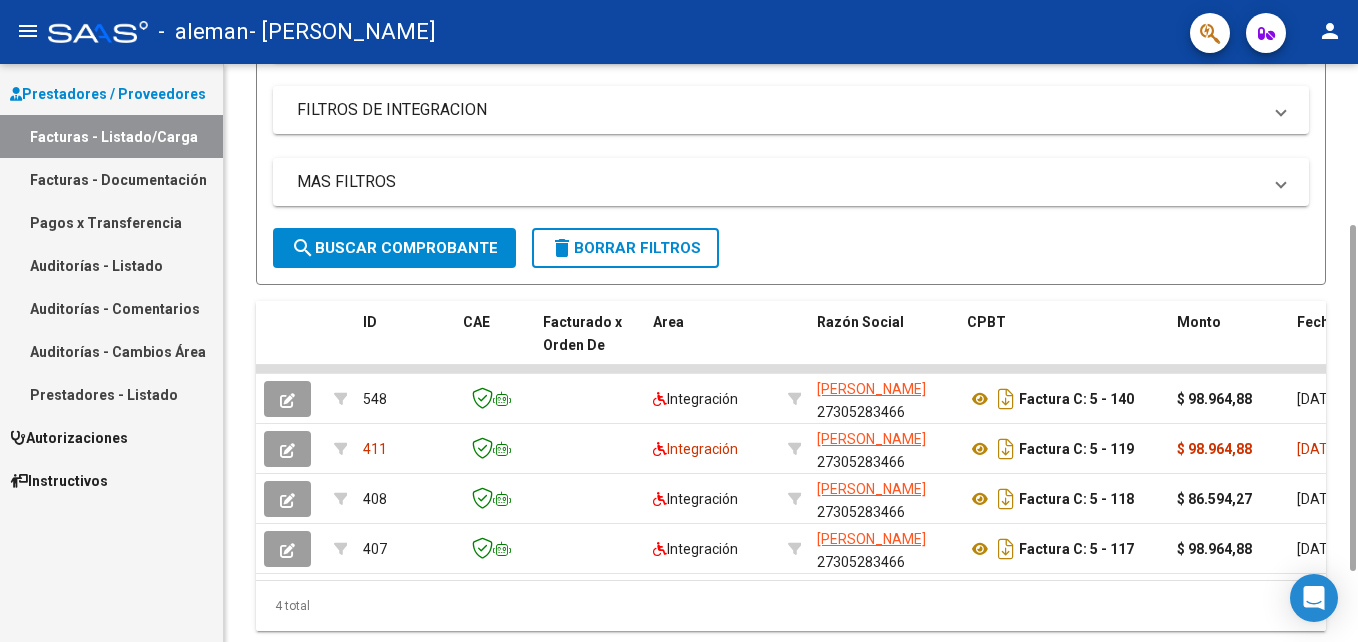 scroll, scrollTop: 387, scrollLeft: 0, axis: vertical 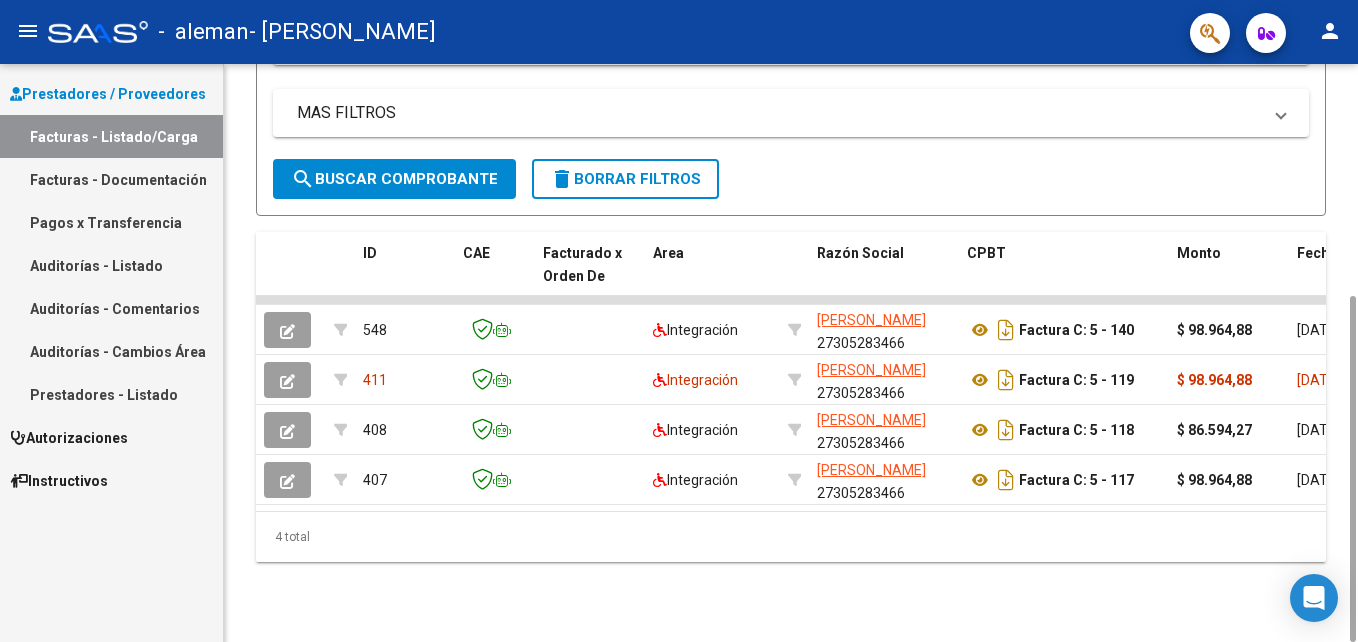 drag, startPoint x: 1352, startPoint y: 206, endPoint x: 1361, endPoint y: 514, distance: 308.13147 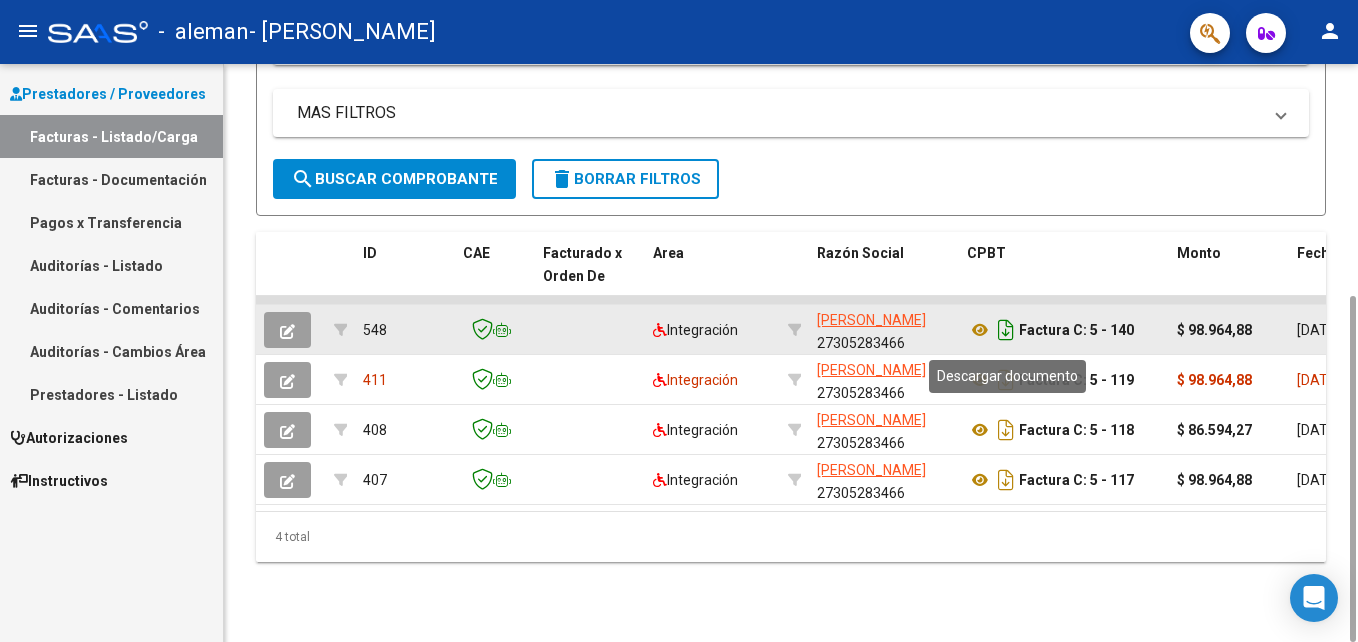 click 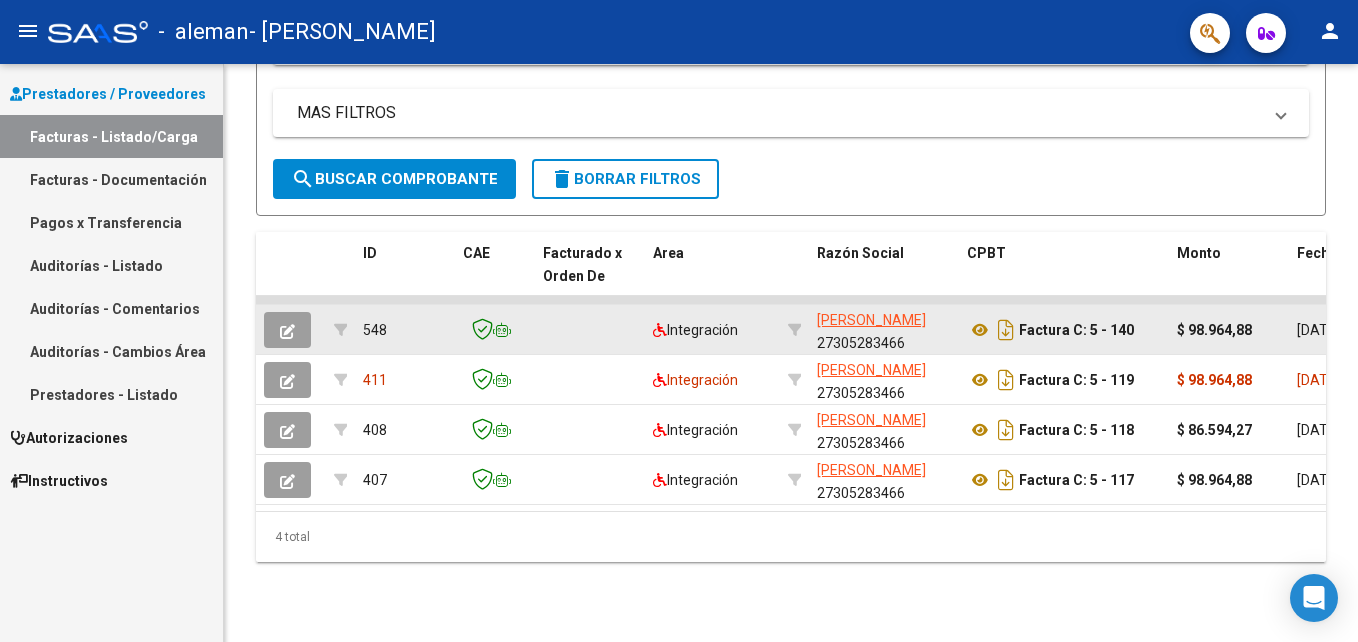 click on "Facturas - Listado/Carga" at bounding box center [111, 136] 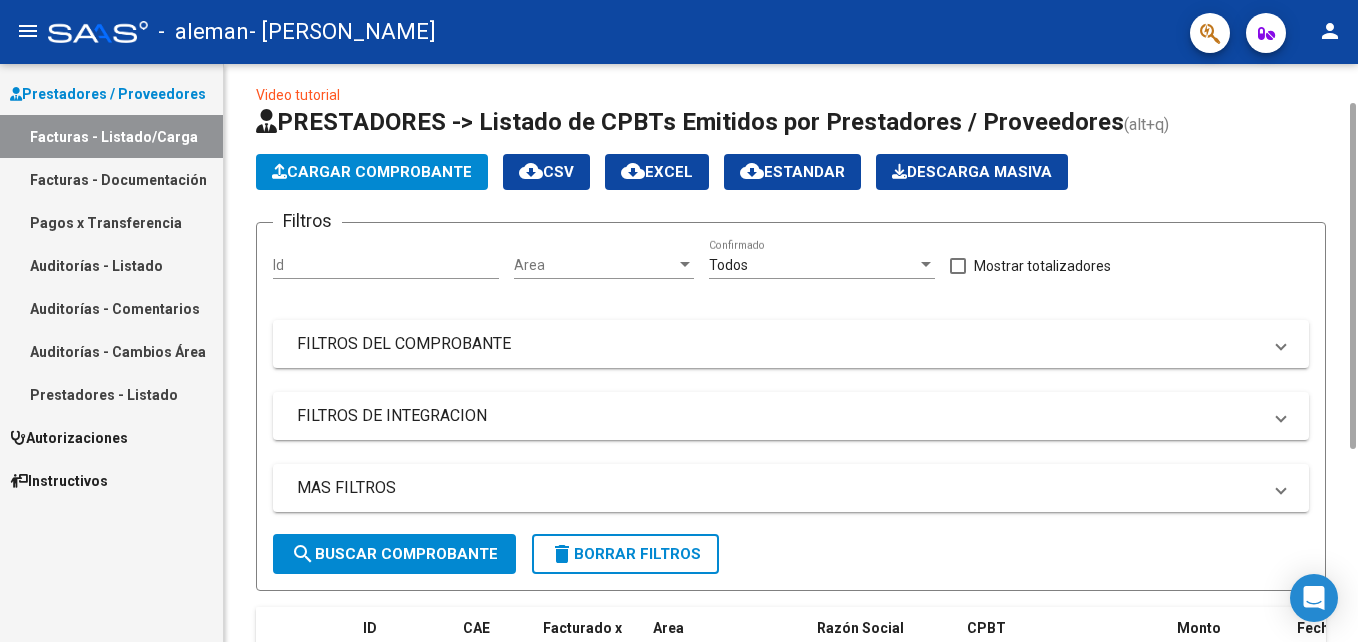 scroll, scrollTop: 0, scrollLeft: 0, axis: both 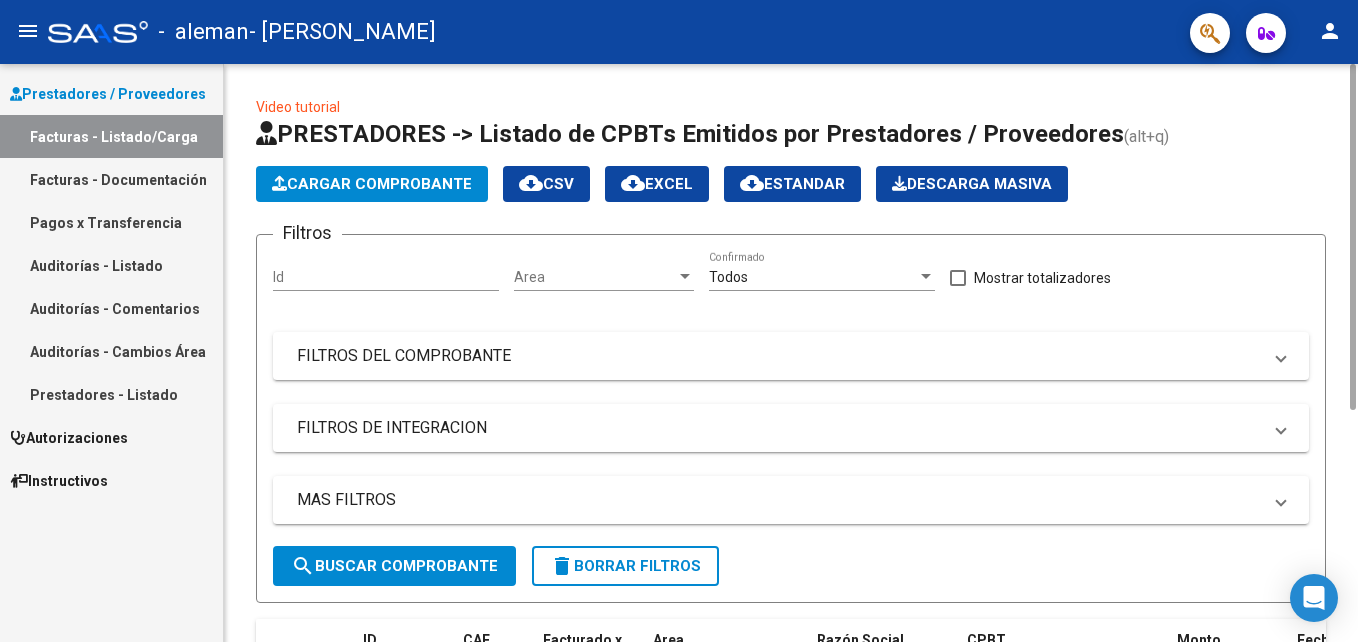 drag, startPoint x: 1352, startPoint y: 371, endPoint x: 1360, endPoint y: 74, distance: 297.10773 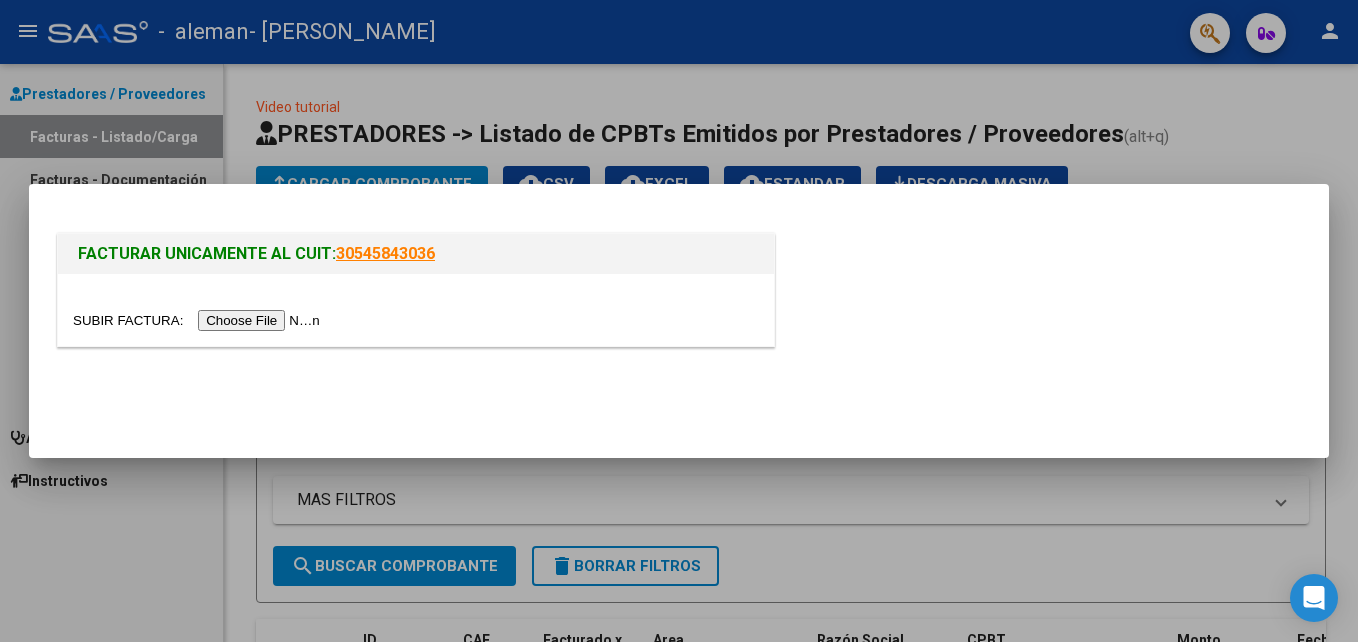 click at bounding box center [199, 320] 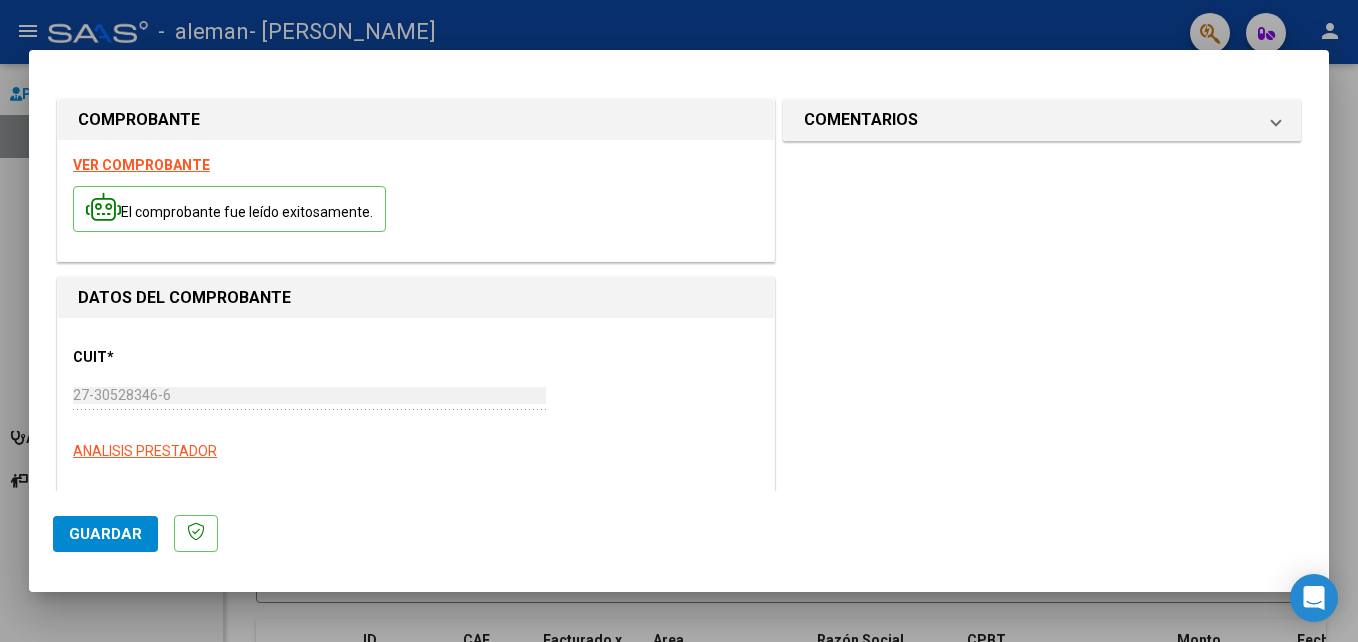 click on "VER COMPROBANTE" at bounding box center (141, 165) 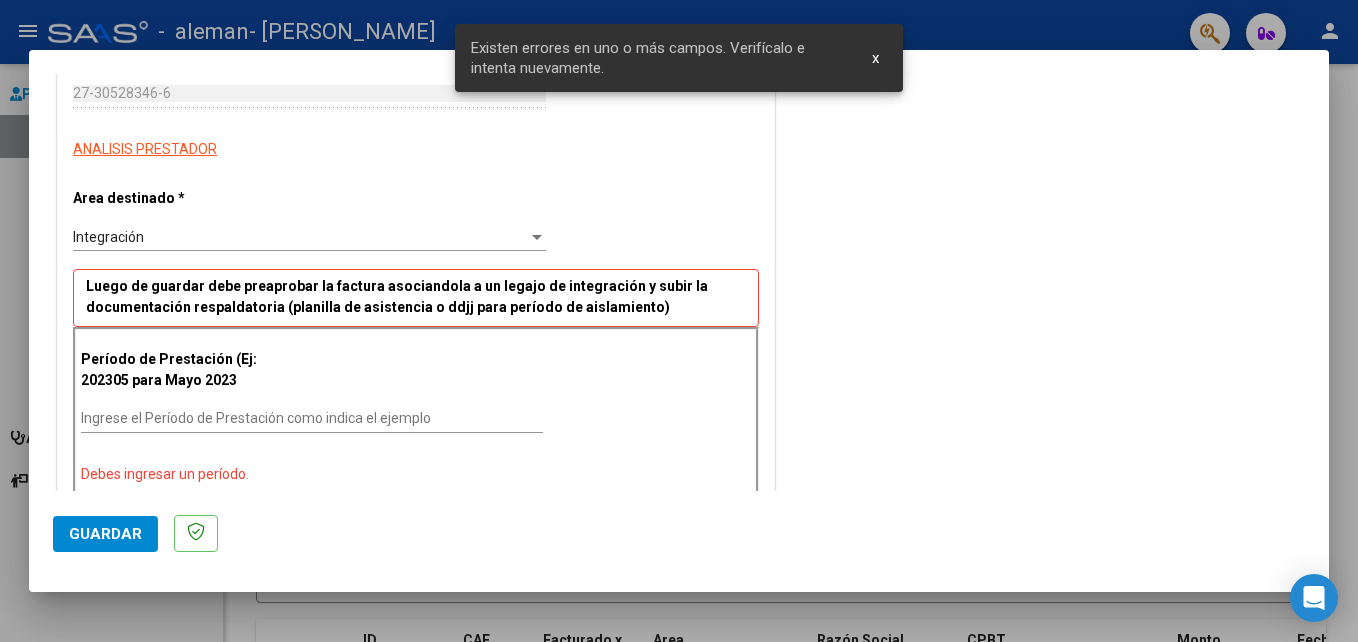 scroll, scrollTop: 419, scrollLeft: 0, axis: vertical 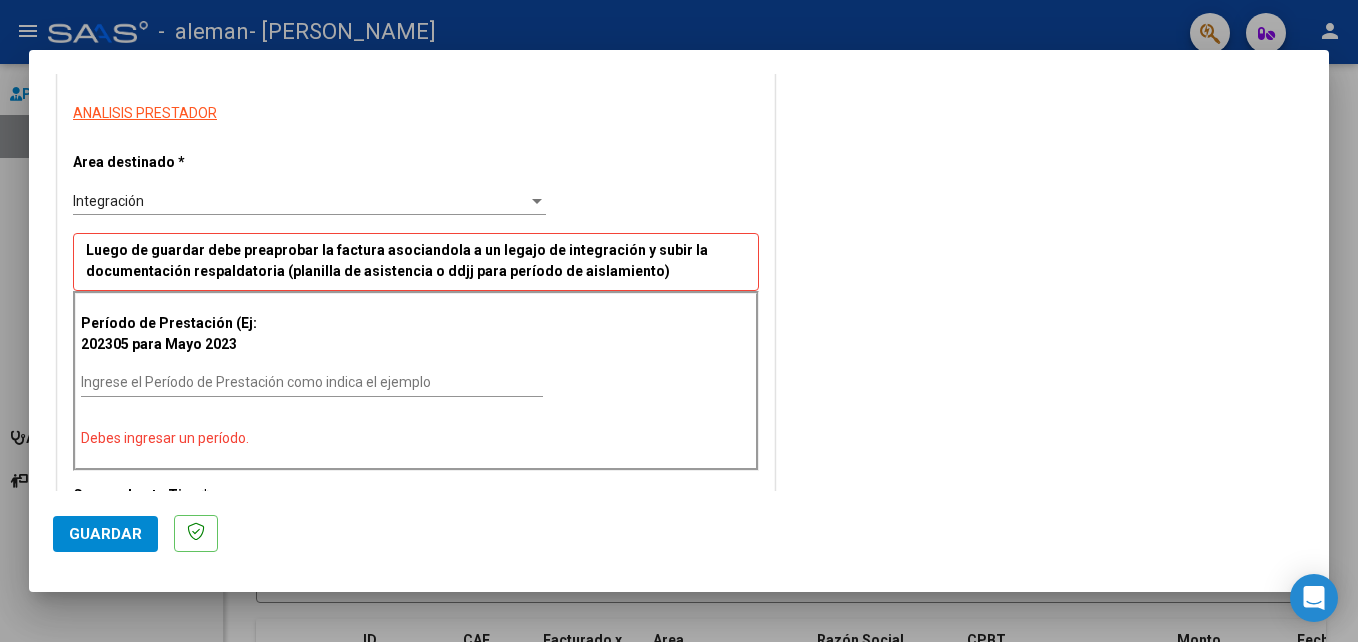 click on "Ingrese el Período de Prestación como indica el ejemplo" at bounding box center (312, 382) 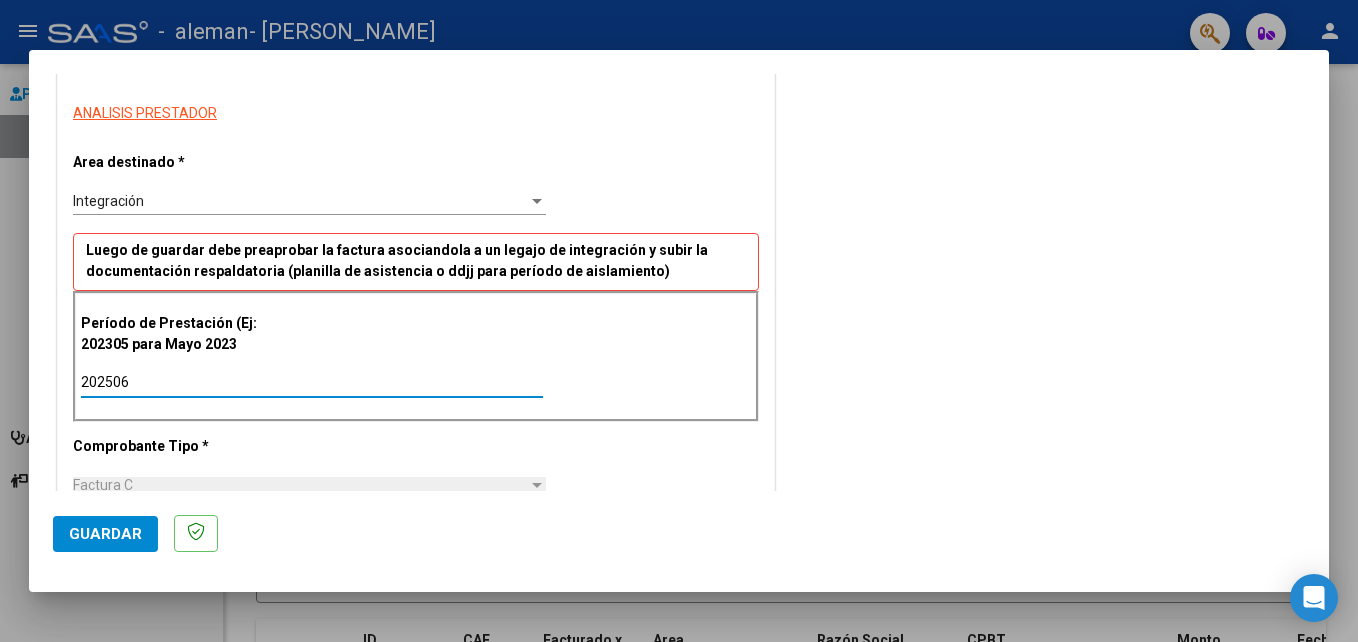 type on "202506" 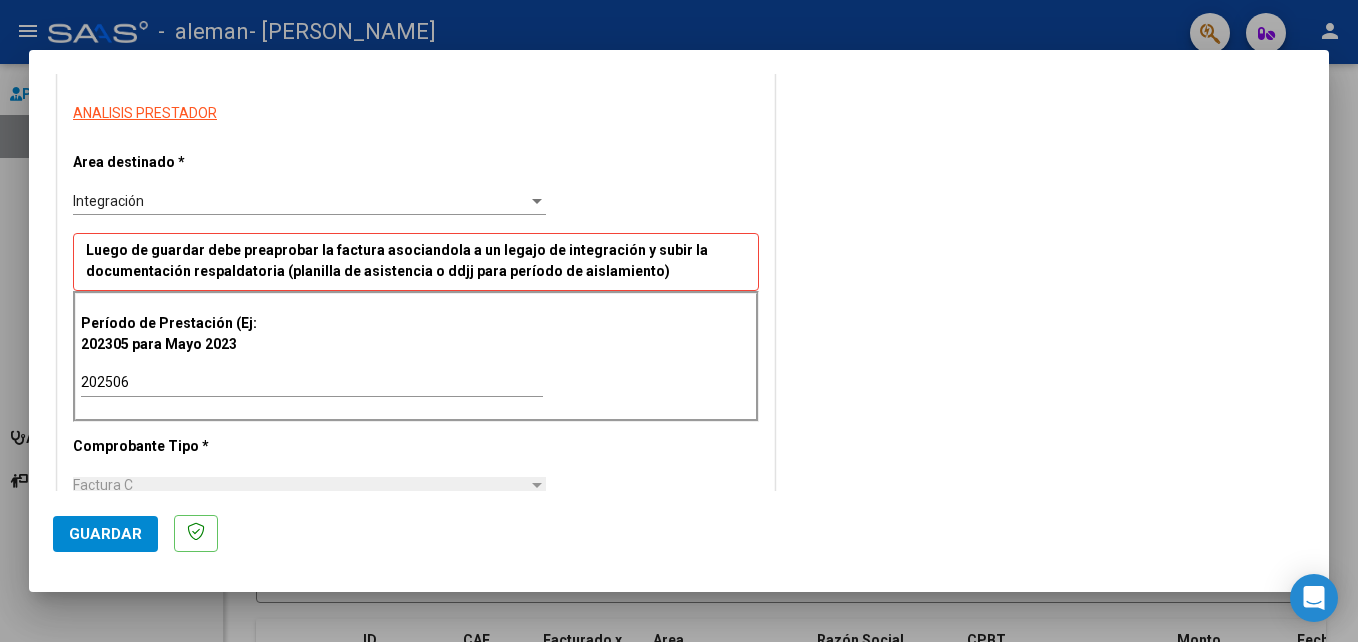 click on "Factura C" at bounding box center (300, 485) 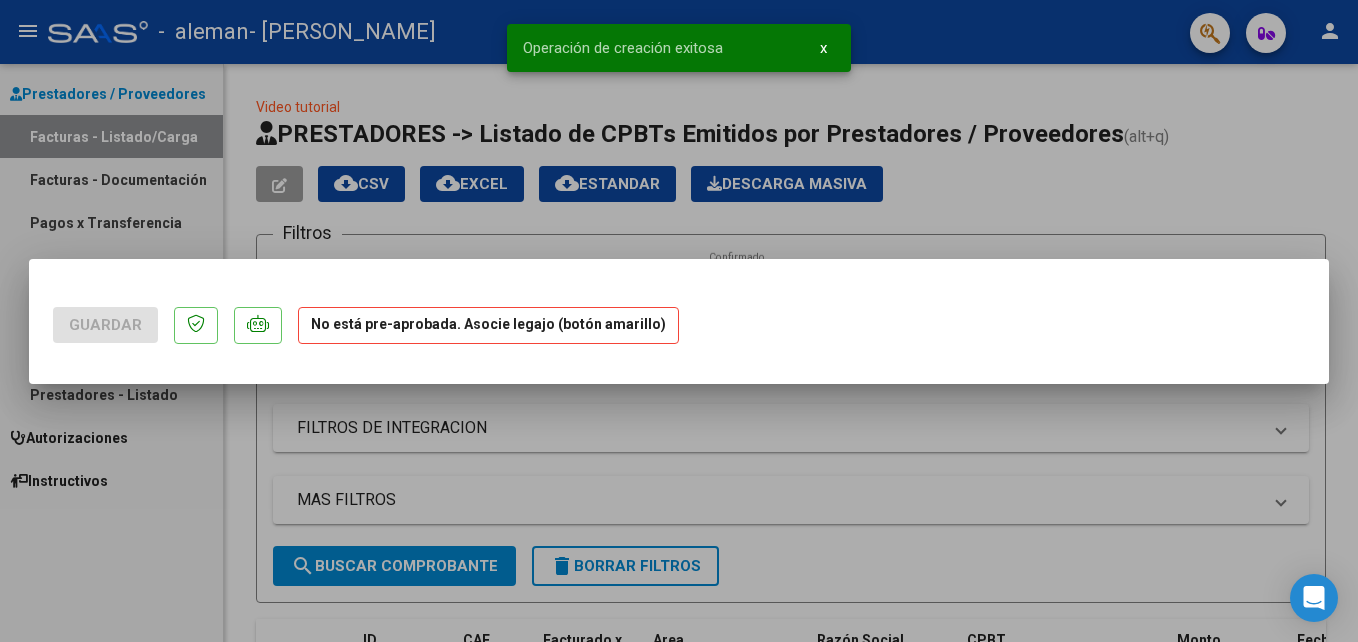 scroll, scrollTop: 0, scrollLeft: 0, axis: both 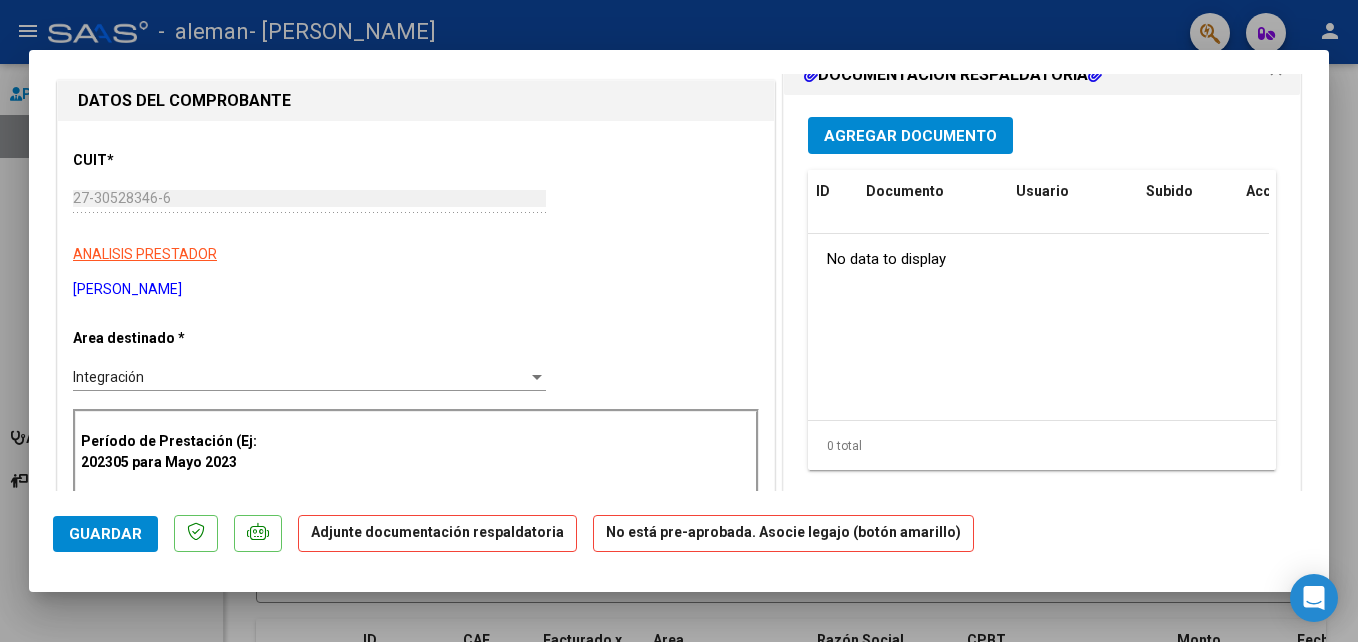 drag, startPoint x: 1331, startPoint y: 212, endPoint x: 1328, endPoint y: 94, distance: 118.03813 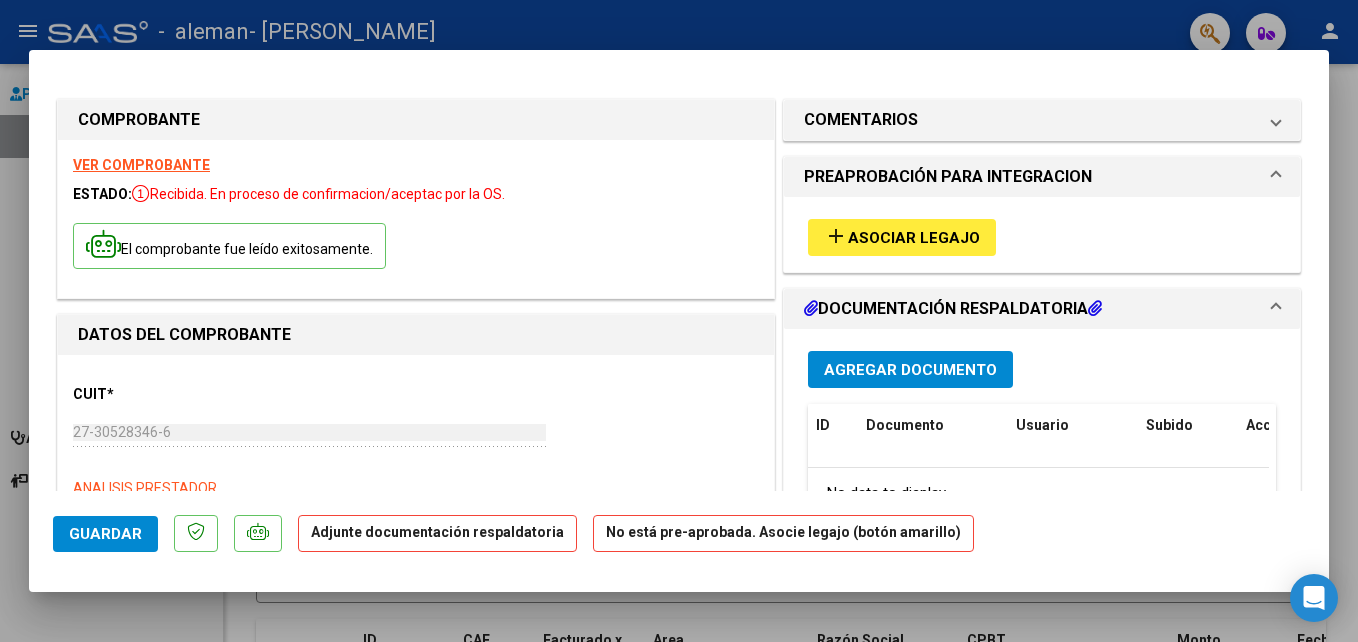 click on "El comprobante fue leído exitosamente." at bounding box center (416, 248) 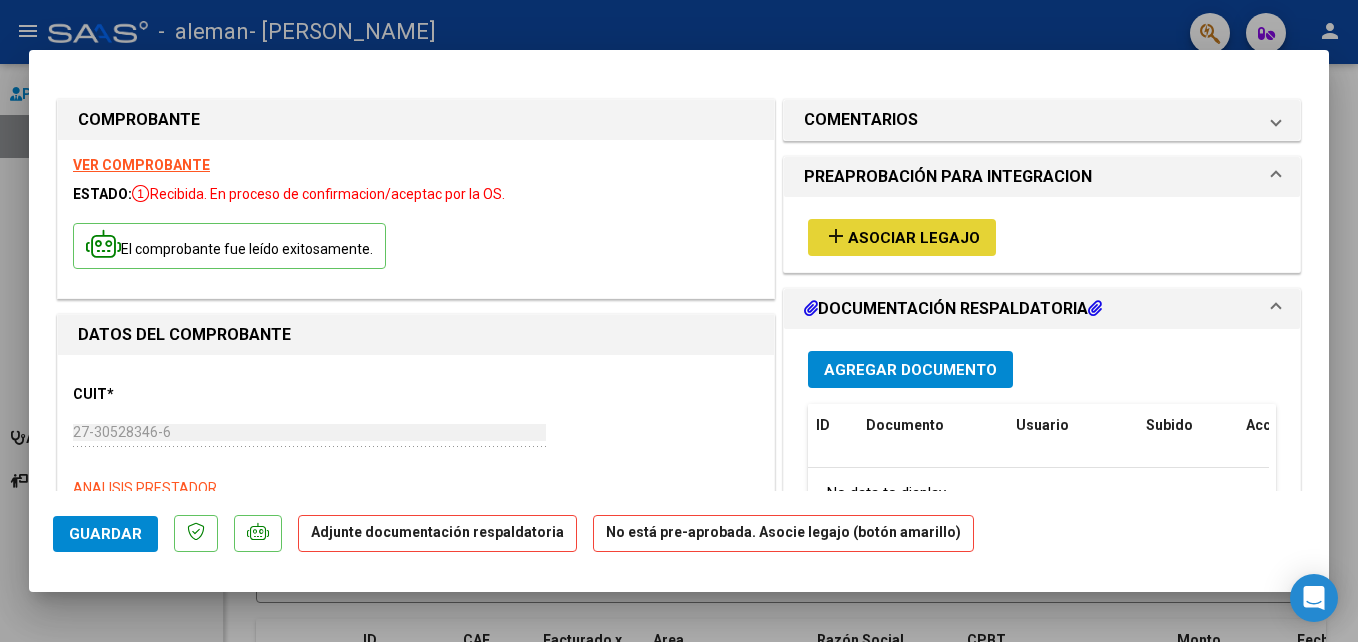 click on "Asociar Legajo" at bounding box center [914, 238] 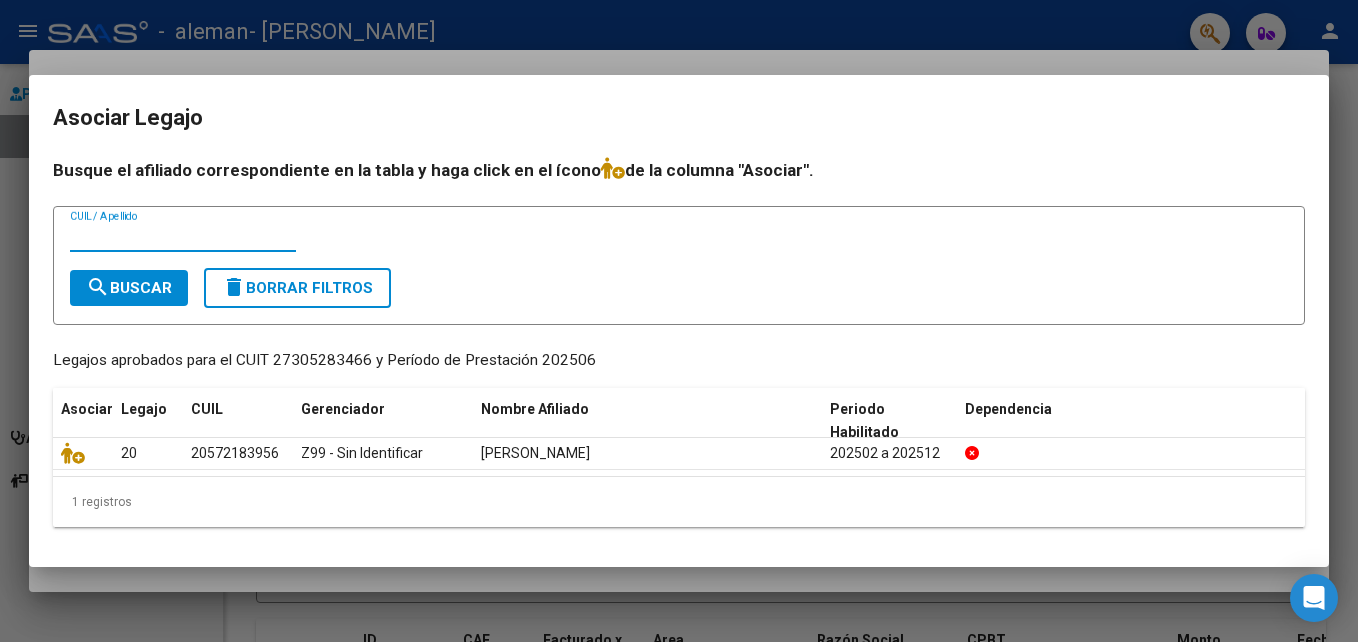 click on "CUIL / Apellido" at bounding box center [183, 236] 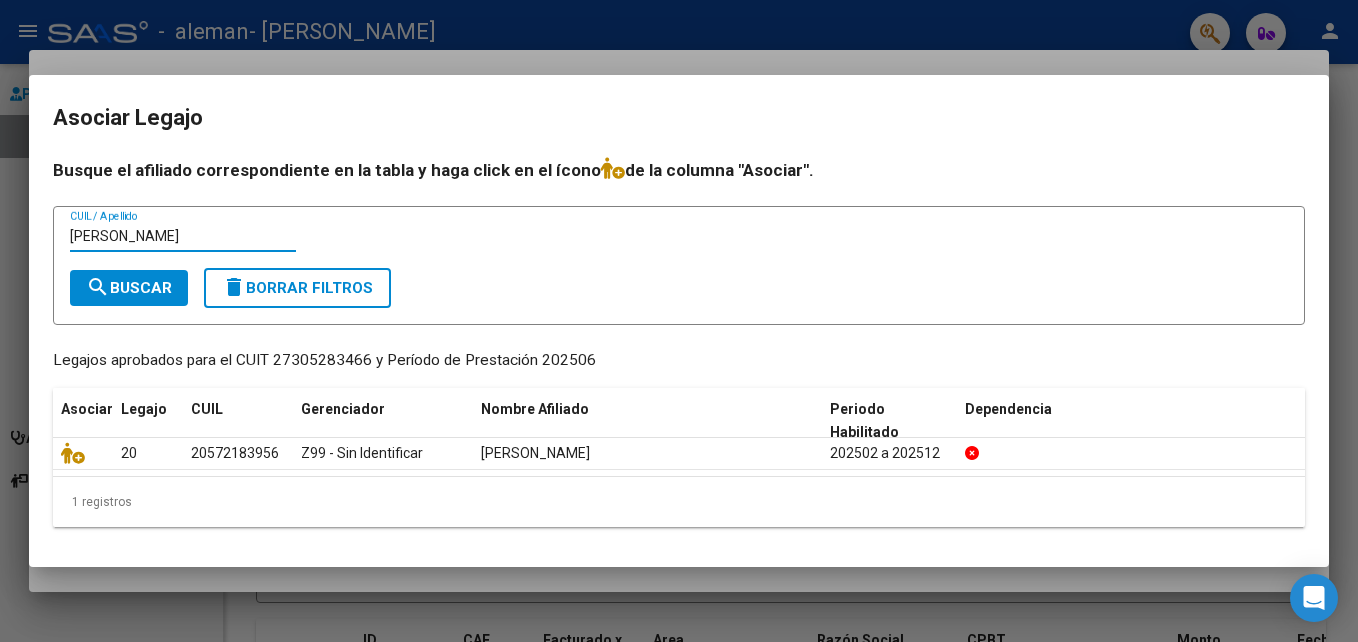 type on "[PERSON_NAME]" 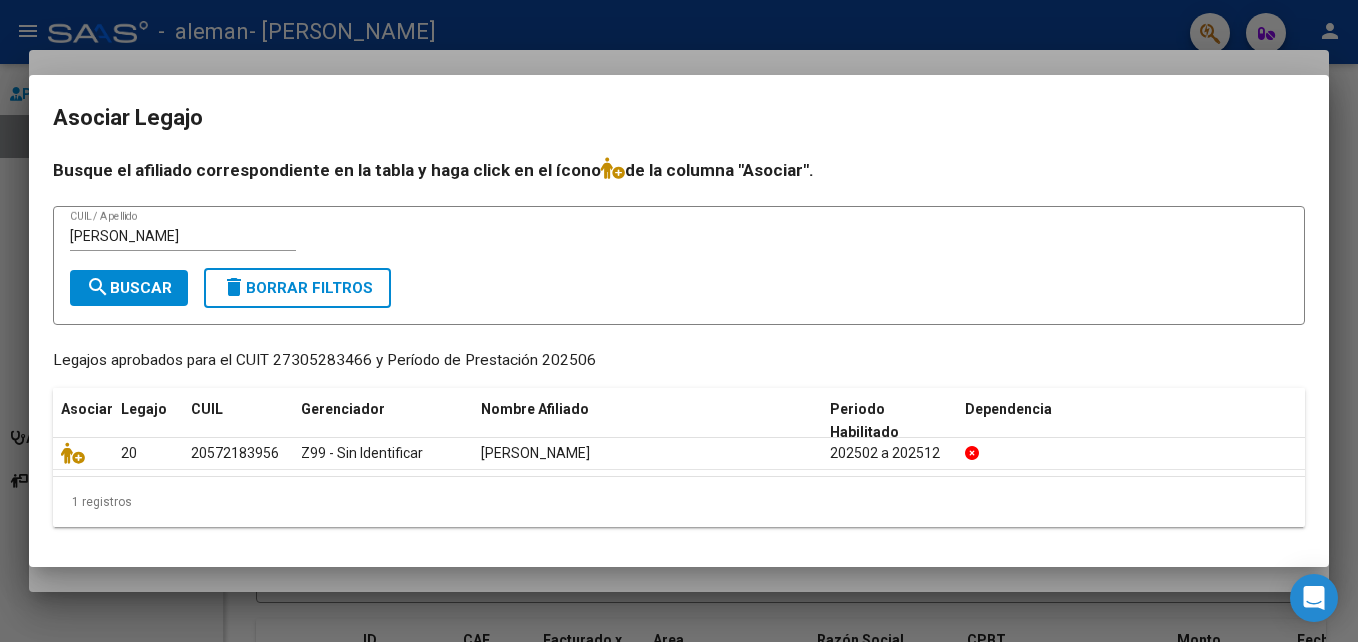 click at bounding box center [679, 321] 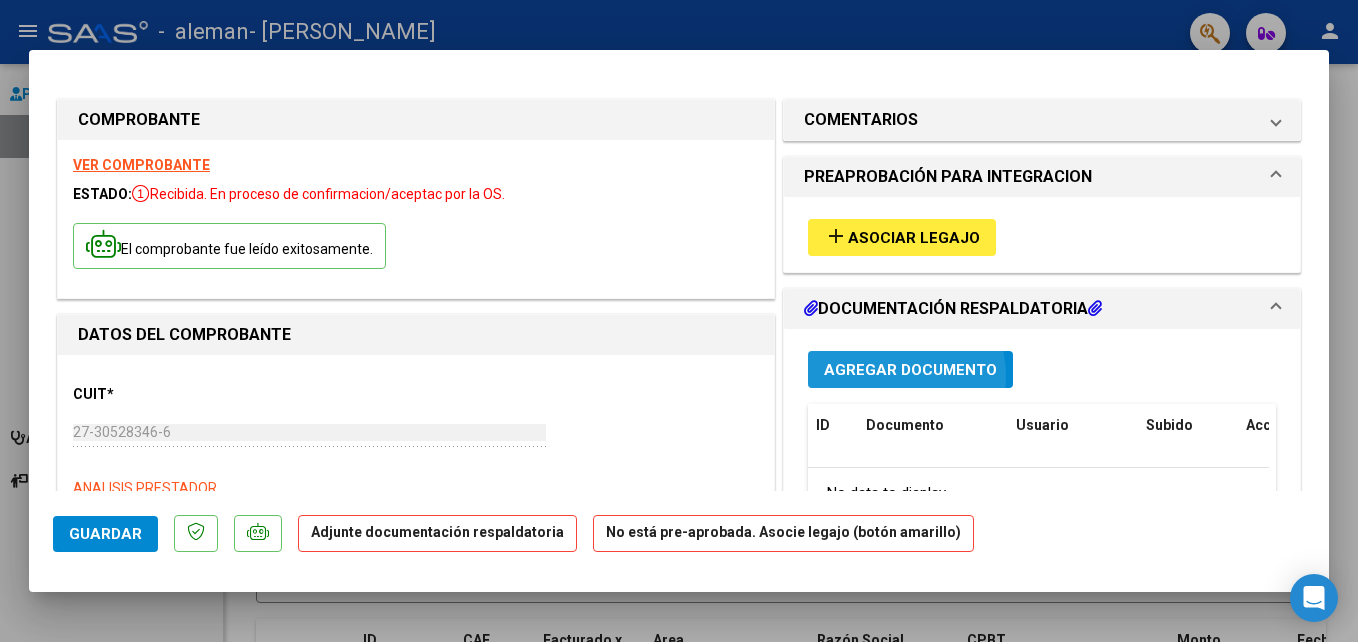 click on "Agregar Documento" at bounding box center [910, 370] 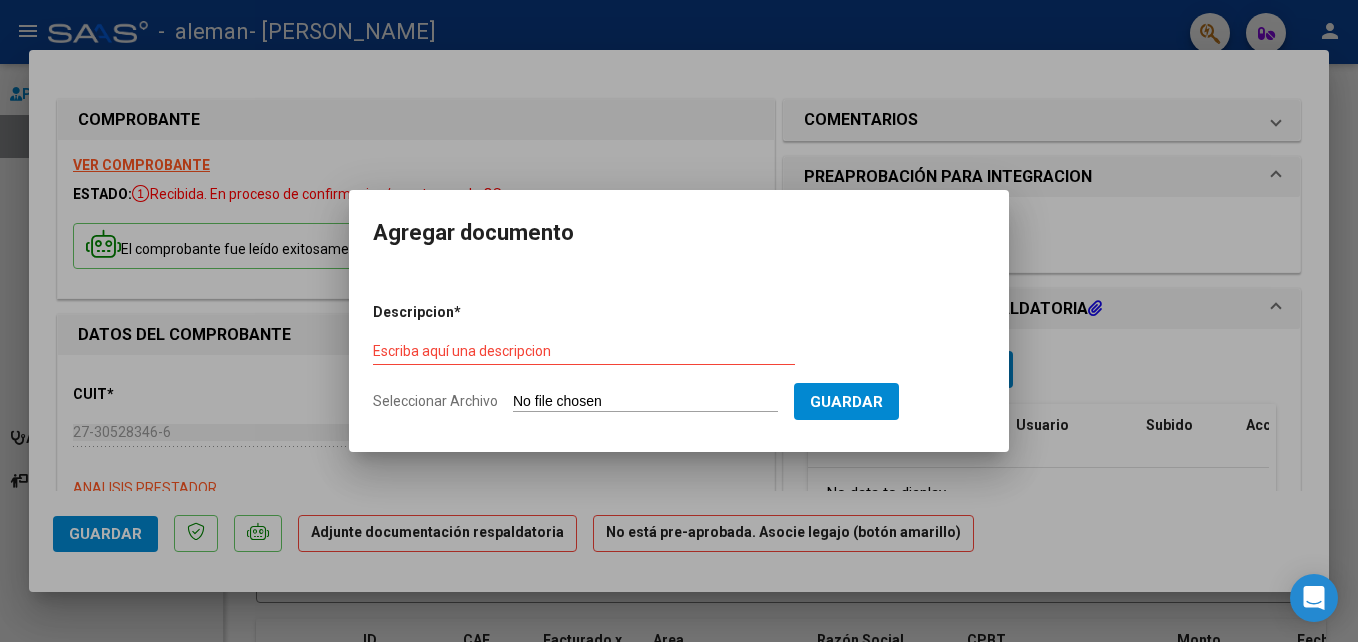 click at bounding box center (679, 321) 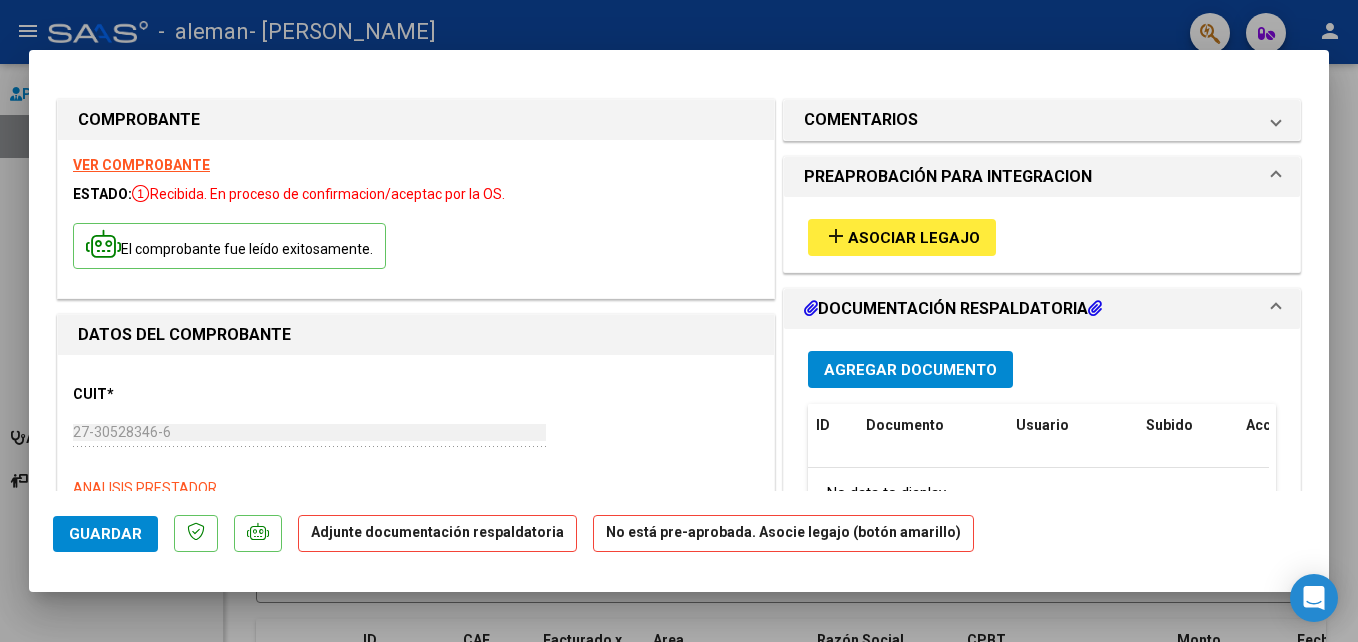 click on "Agregar Documento" at bounding box center [910, 370] 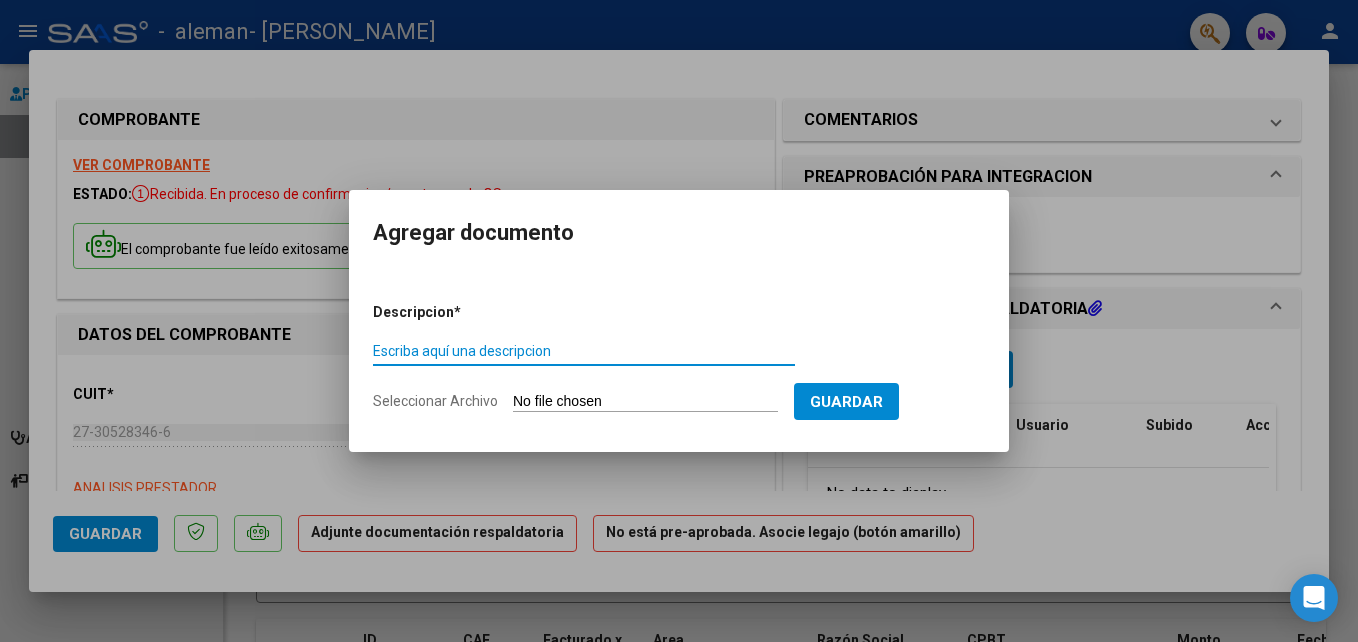 click on "Escriba aquí una descripcion" at bounding box center [584, 351] 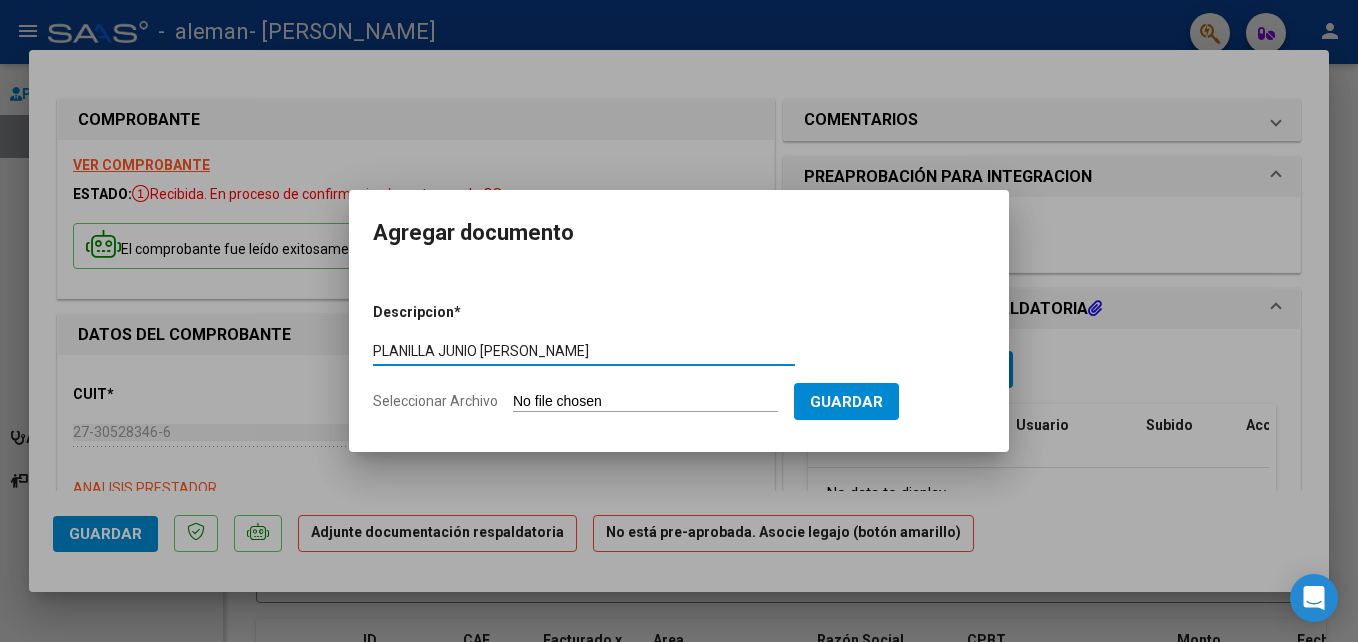 type on "PLANILLA JUNIO [PERSON_NAME]" 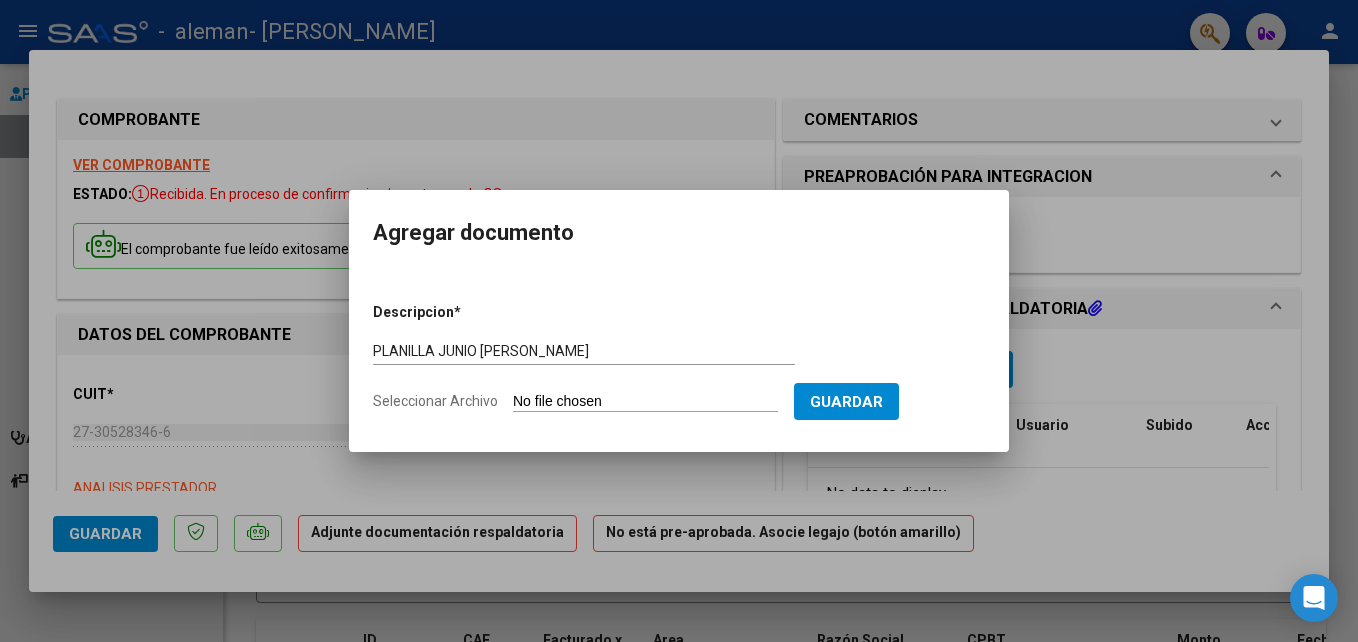 type on "C:\fakepath\[PERSON_NAME].pdf" 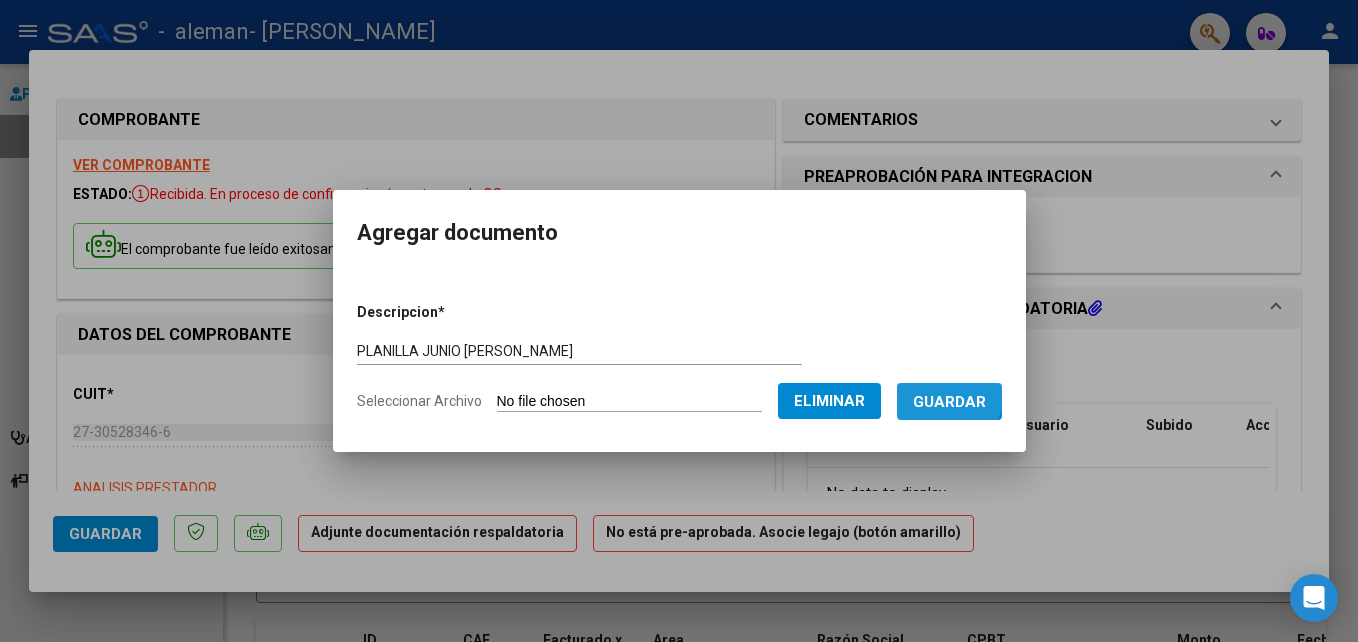 click on "Guardar" at bounding box center [949, 402] 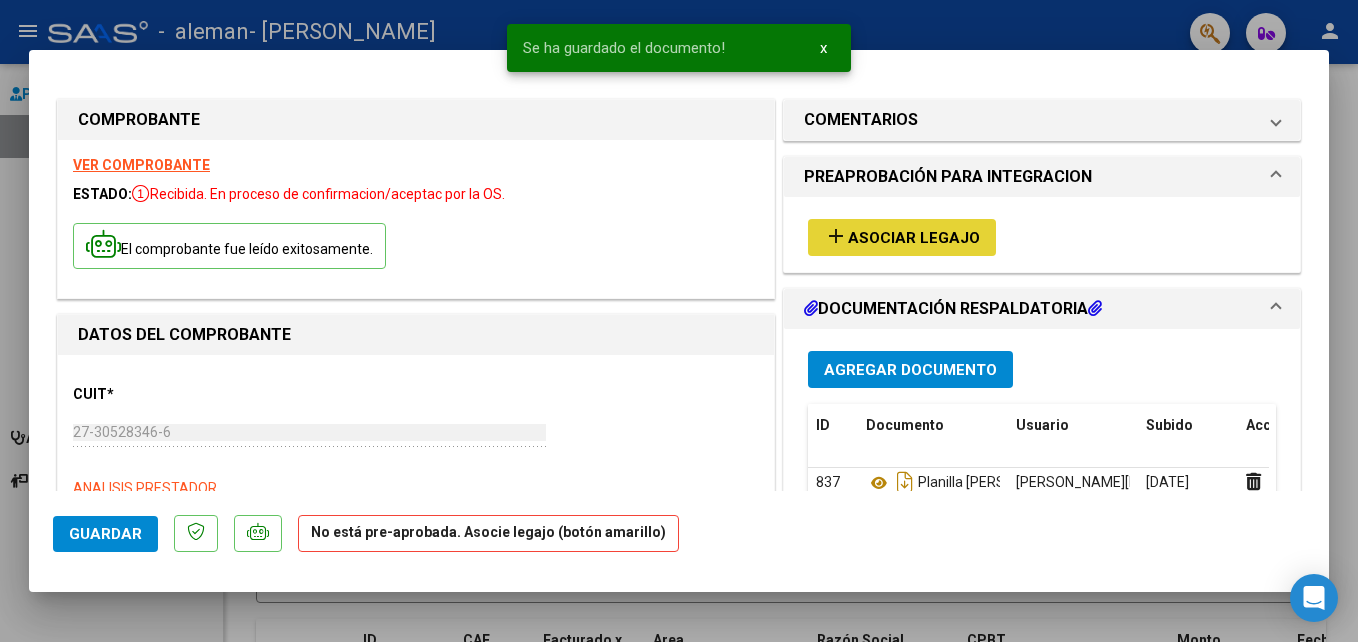 click on "Asociar Legajo" at bounding box center (914, 238) 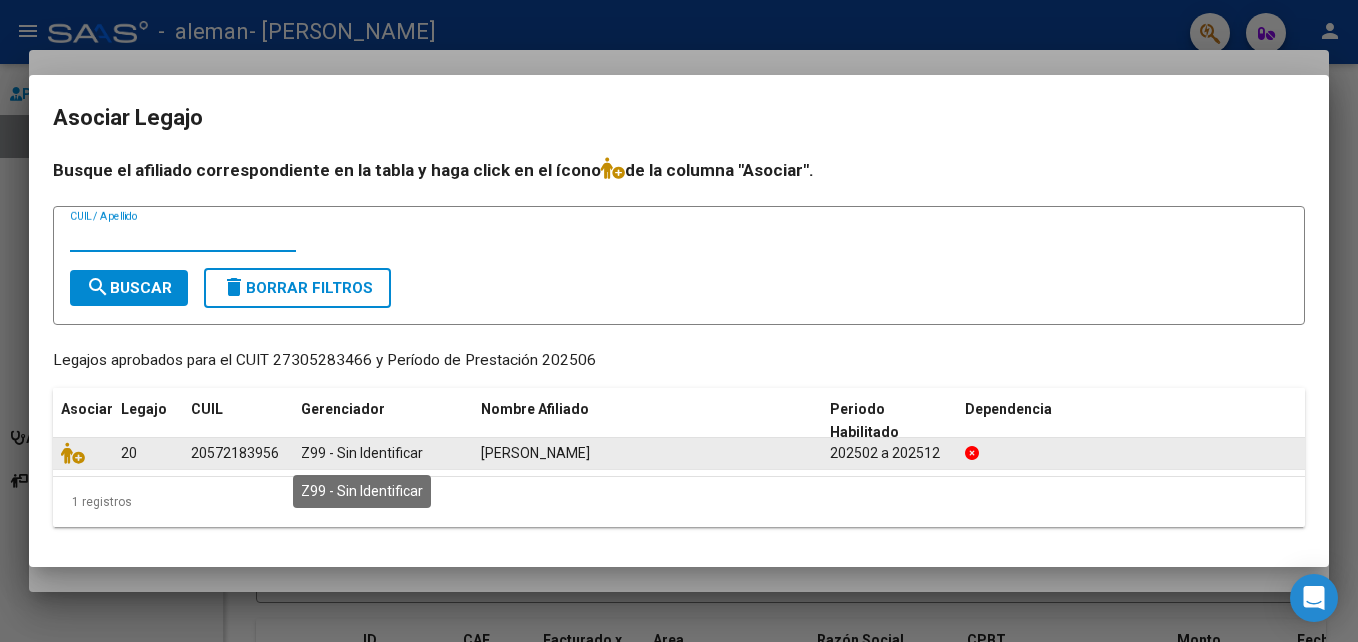 click on "Z99 - Sin Identificar" 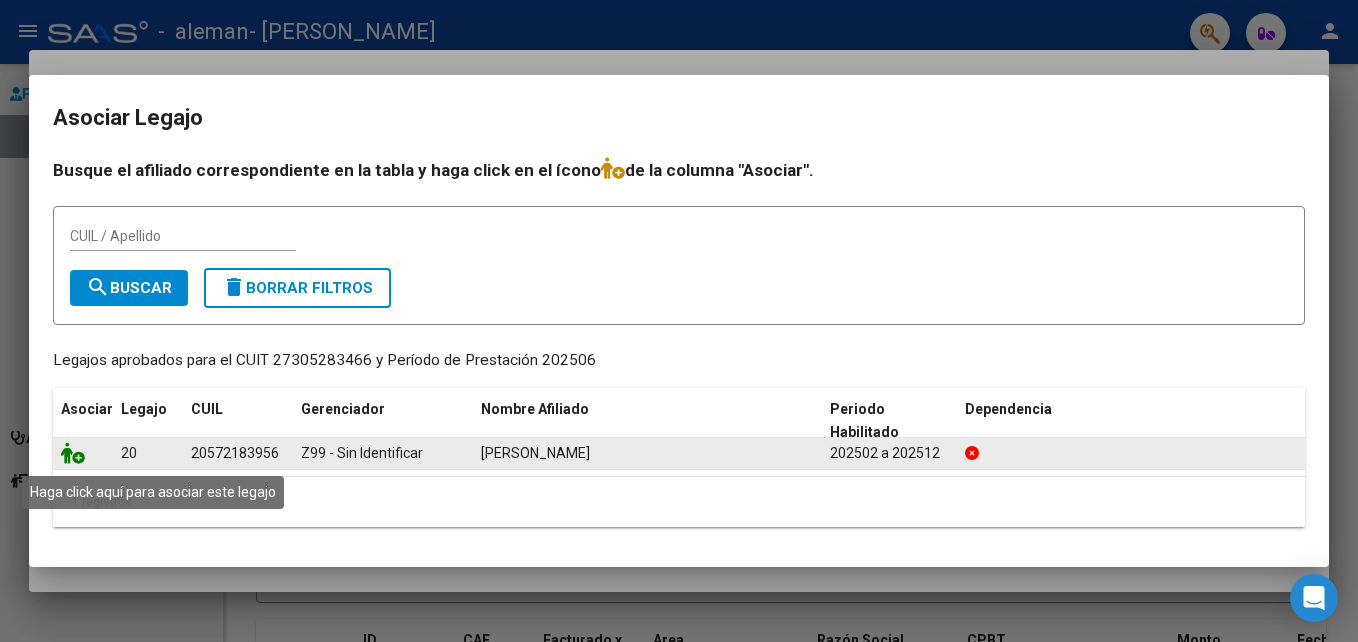 click 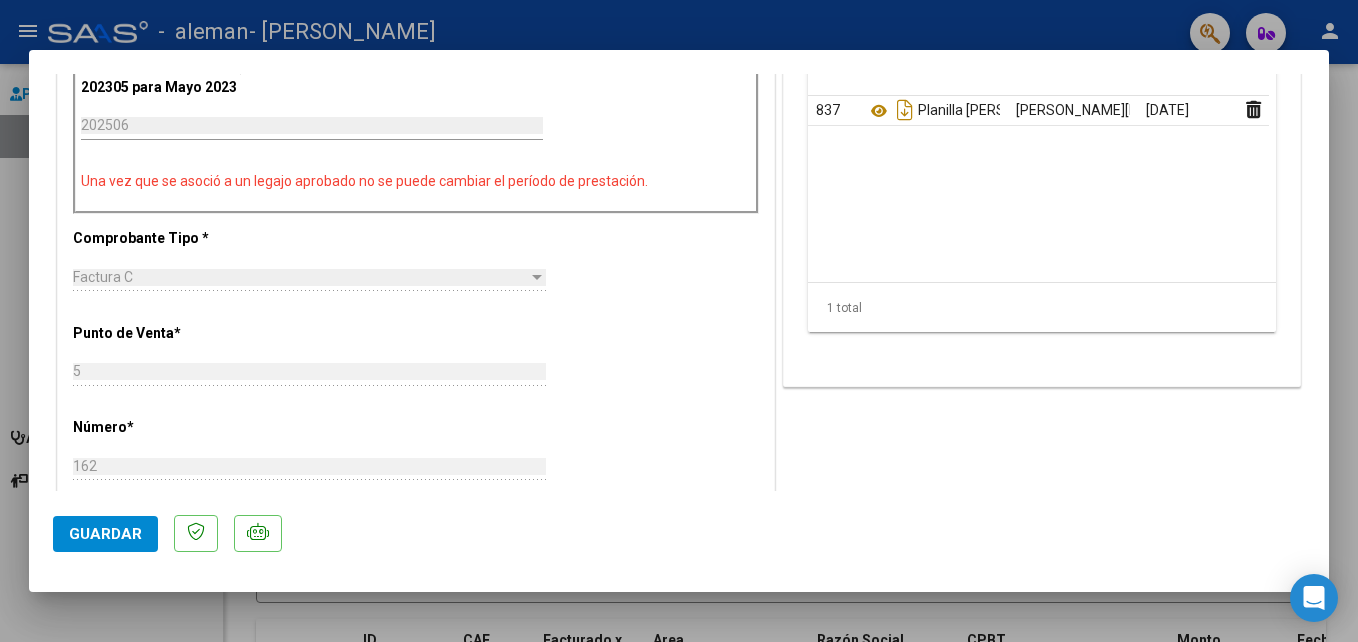 scroll, scrollTop: 618, scrollLeft: 0, axis: vertical 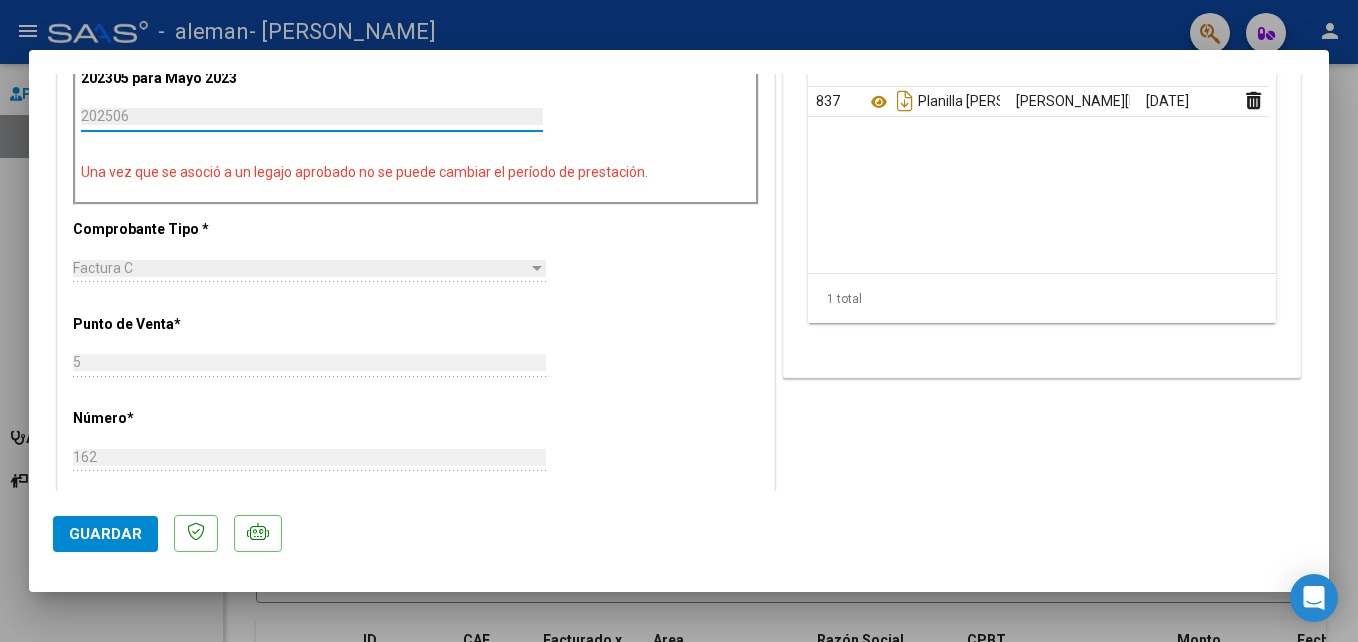 click on "202506" at bounding box center [312, 116] 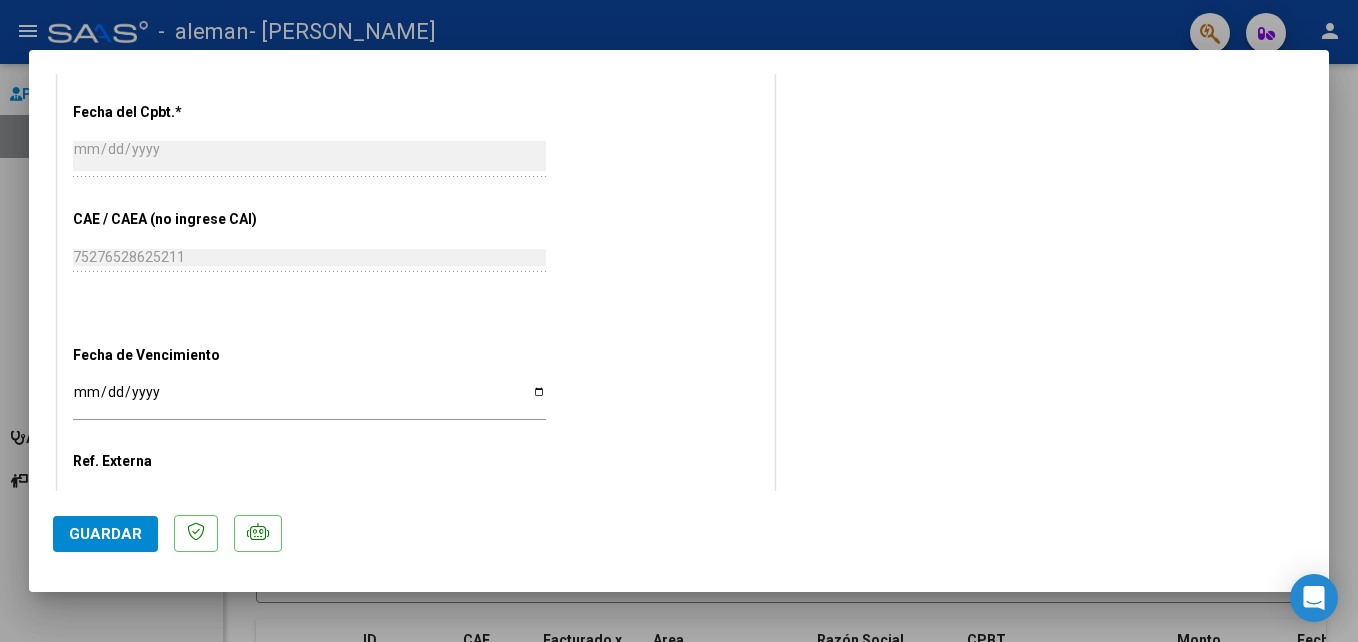 scroll, scrollTop: 1268, scrollLeft: 0, axis: vertical 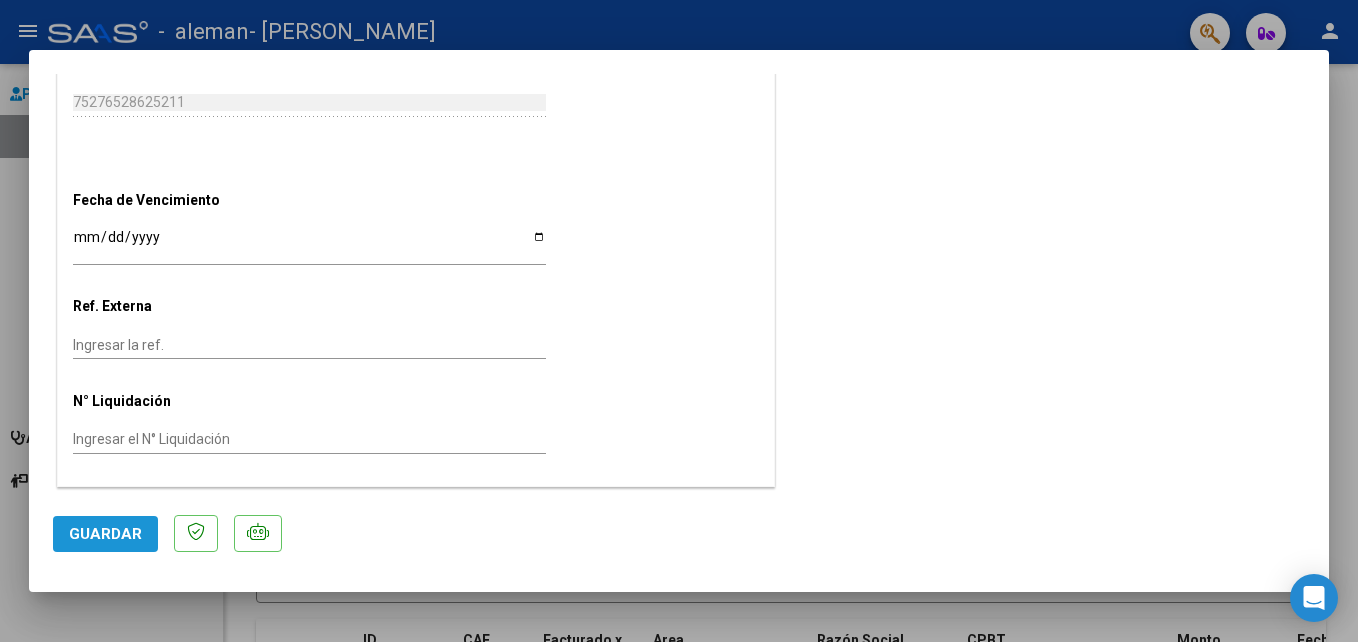 click on "Guardar" 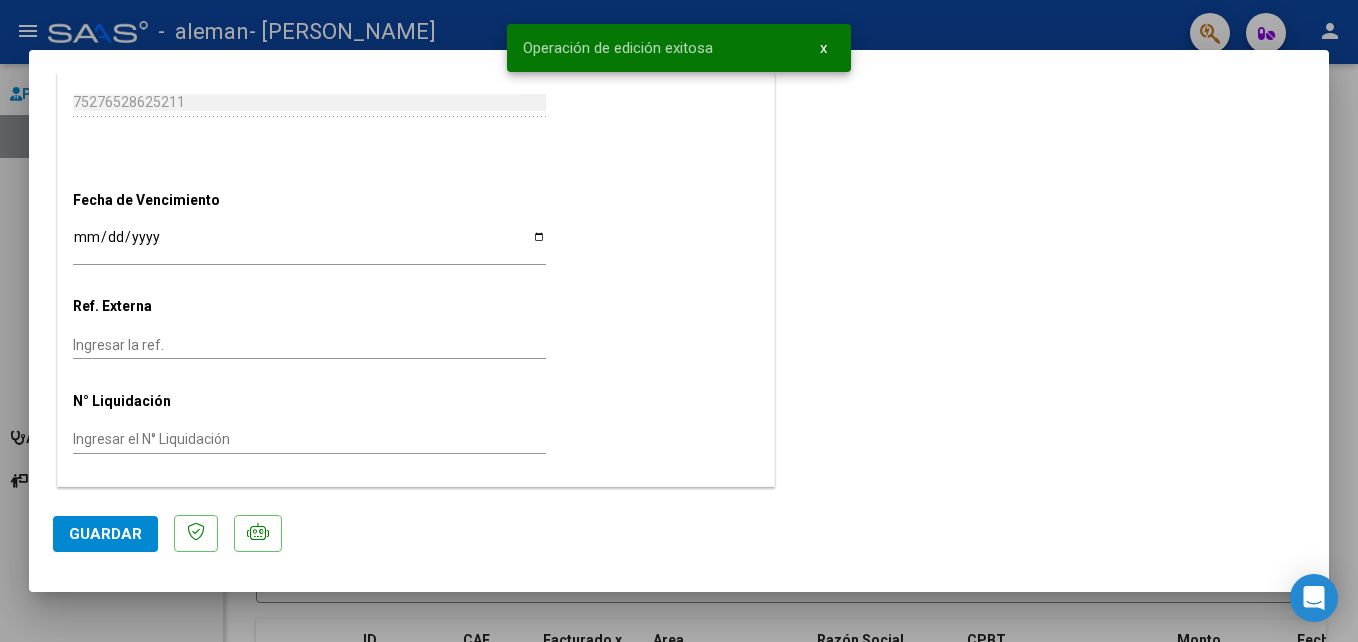 click at bounding box center (679, 321) 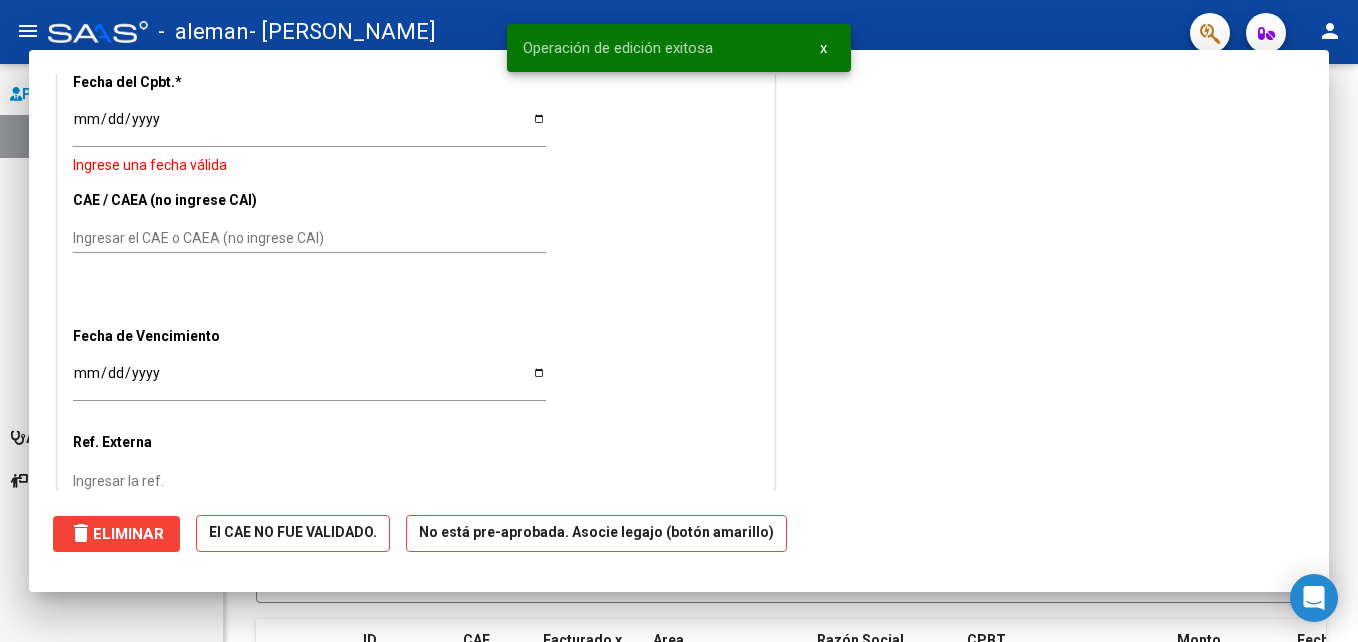 scroll, scrollTop: 0, scrollLeft: 0, axis: both 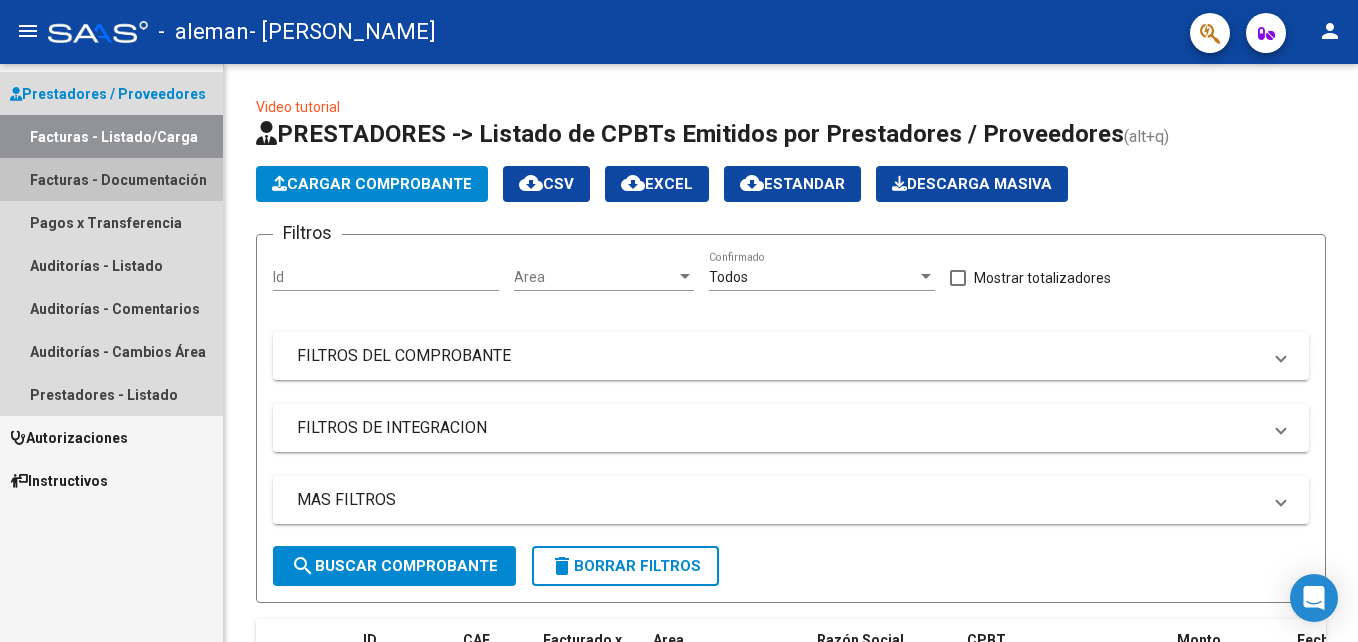 click on "Facturas - Documentación" at bounding box center (111, 179) 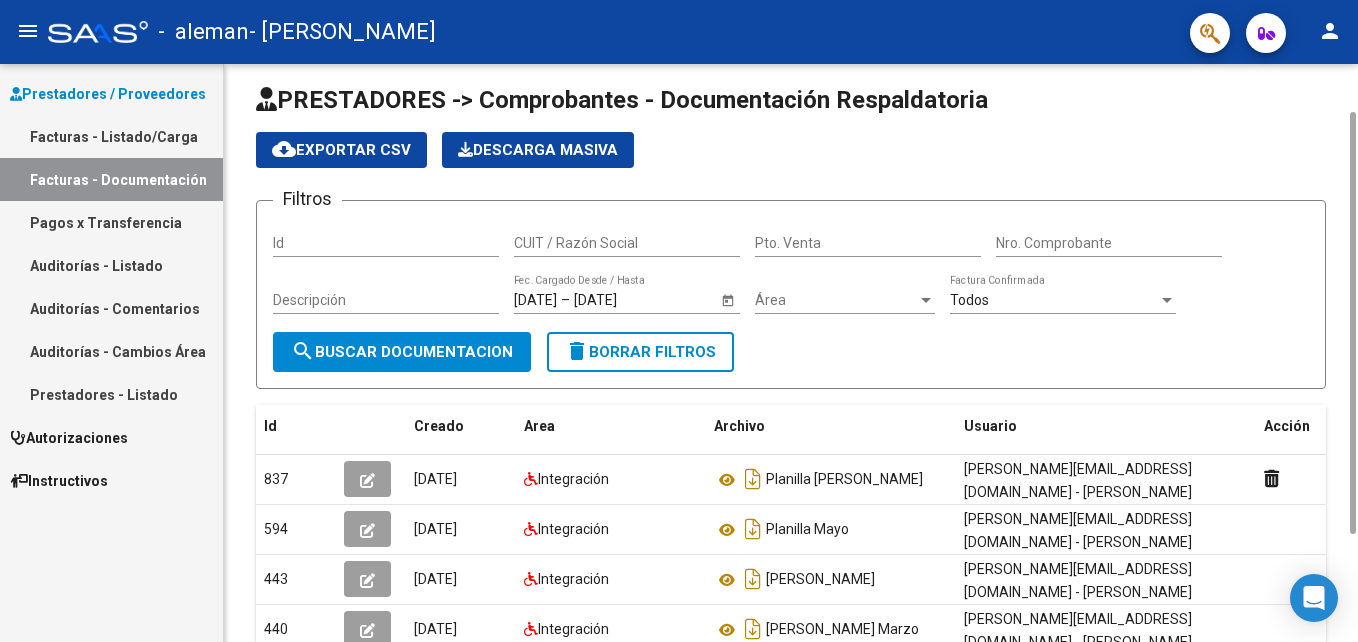 scroll, scrollTop: 0, scrollLeft: 0, axis: both 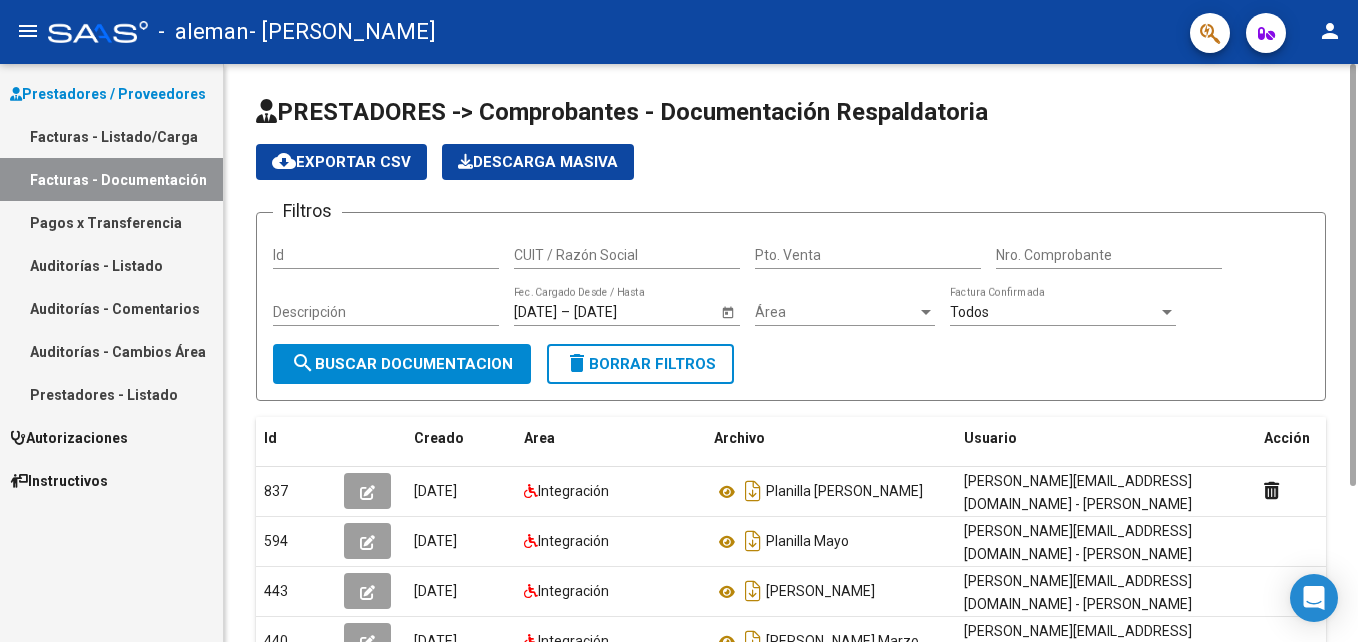 drag, startPoint x: 1347, startPoint y: 351, endPoint x: 1361, endPoint y: 218, distance: 133.73482 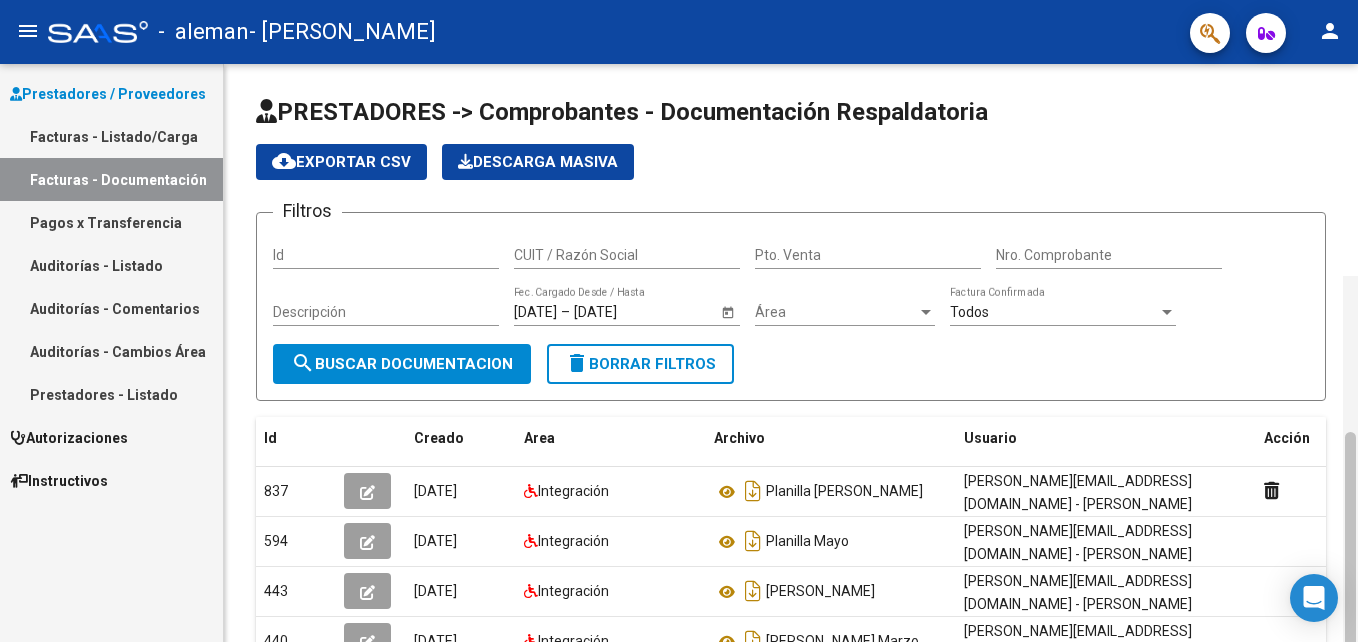 click on "menu -   aleman   - [PERSON_NAME] person    Prestadores / Proveedores Facturas - Listado/Carga Facturas - Documentación Pagos x Transferencia Auditorías - Listado Auditorías - Comentarios Auditorías - Cambios Área Prestadores - Listado    Autorizaciones Pedidos - Listado Pedidos - Detalles Pedidos - Adjuntos Pedidos - Comentarios OC - Listado OC - Detalles OC - Adjuntos Diagnósticos Categorías Medicamentos Áreas - Listado    Instructivos  PRESTADORES -> Comprobantes - Documentación Respaldatoria cloud_download  Exportar CSV   Descarga Masiva
Filtros Id CUIT / Razón Social Pto. Venta Nro. Comprobante Descripción [DATE] [DATE] – [DATE] Fec. Cargado Desde / Hasta Área Área Todos  Factura Confirmada search  Buscar Documentacion  delete  Borrar Filtros  Id Creado Area Archivo Usuario Acción 837
[DATE] Integración Planilla Junio [PERSON_NAME]  [PERSON_NAME][EMAIL_ADDRESS][DOMAIN_NAME] - [PERSON_NAME]  594
[DATE] Integración Planilla Mayo 443
[DATE] Integración 440" at bounding box center (679, 321) 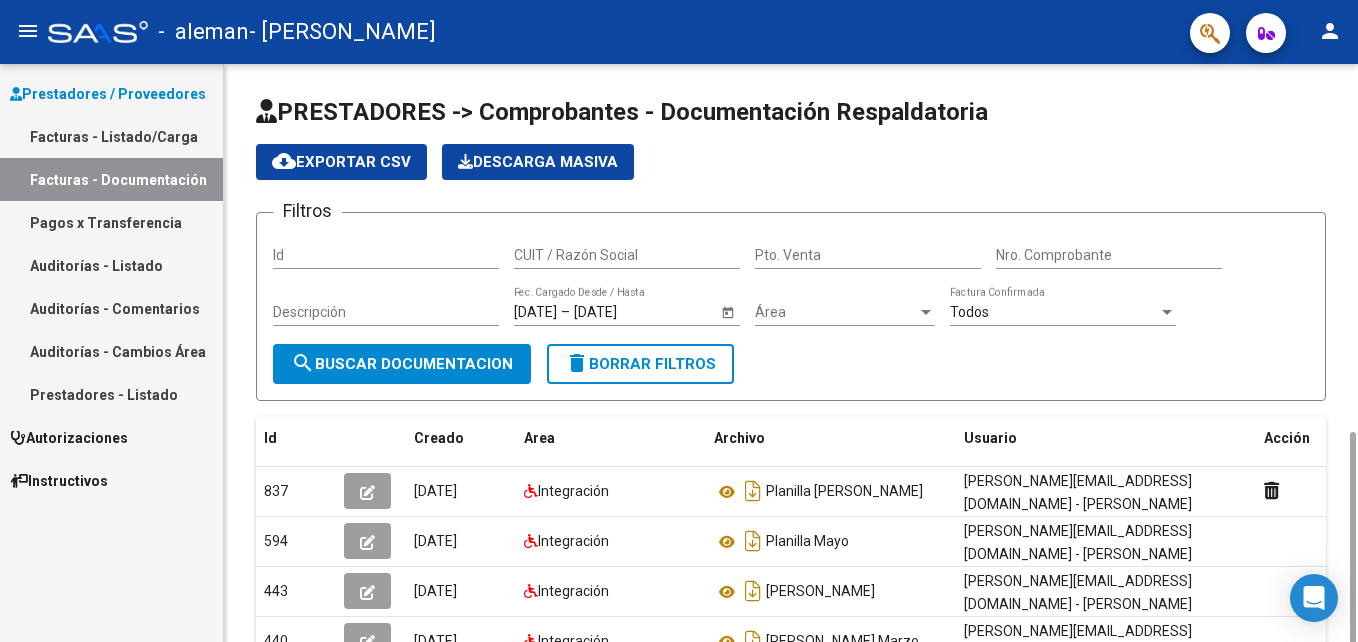 scroll, scrollTop: 212, scrollLeft: 0, axis: vertical 